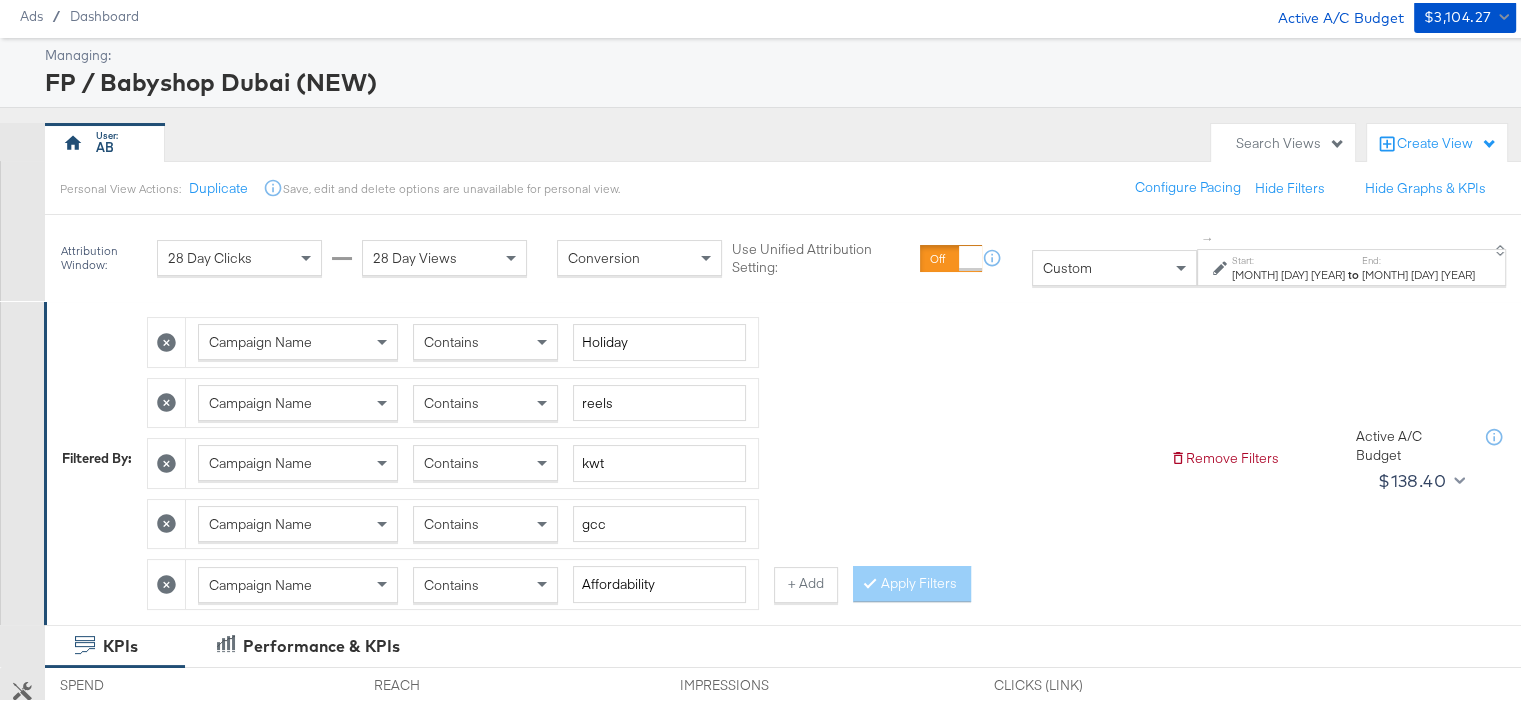 scroll, scrollTop: 100, scrollLeft: 0, axis: vertical 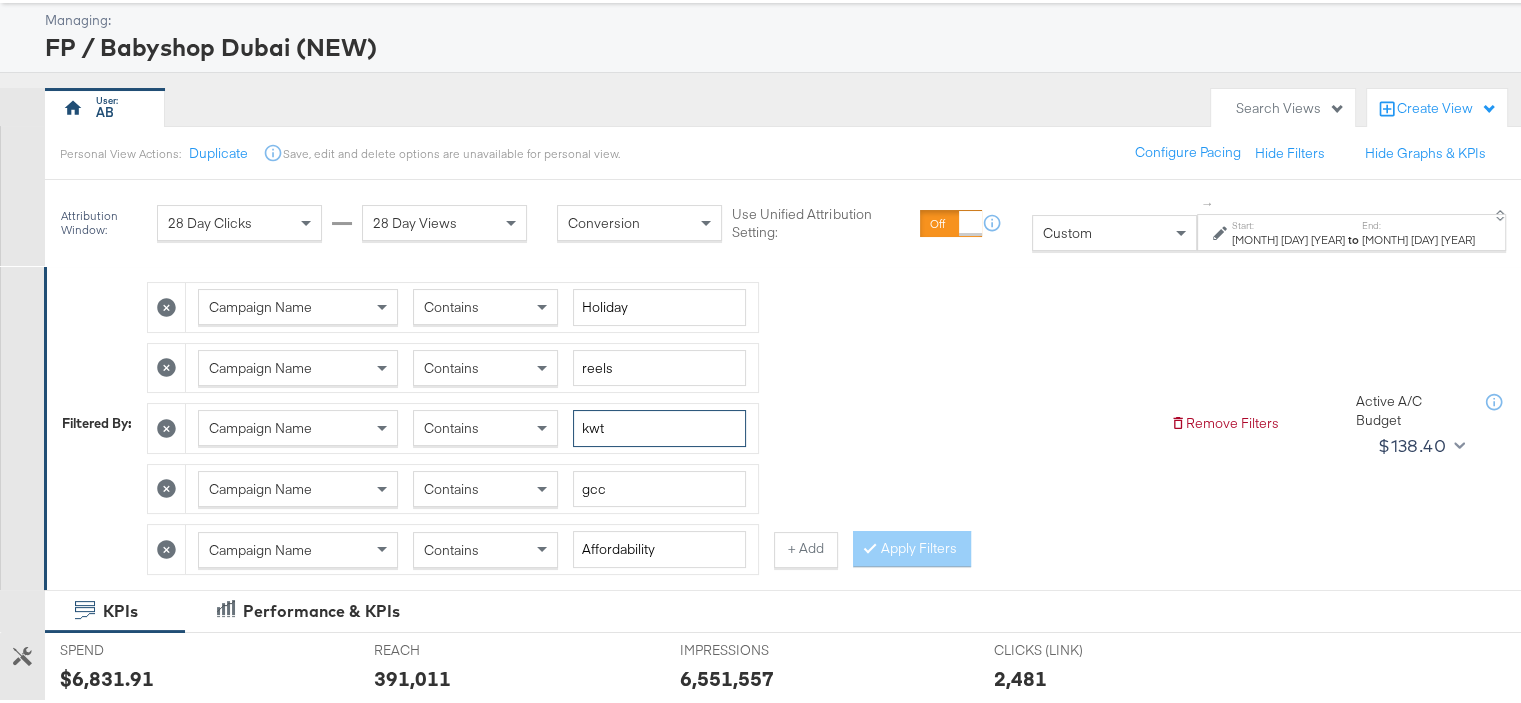 click on "kwt" at bounding box center [659, 425] 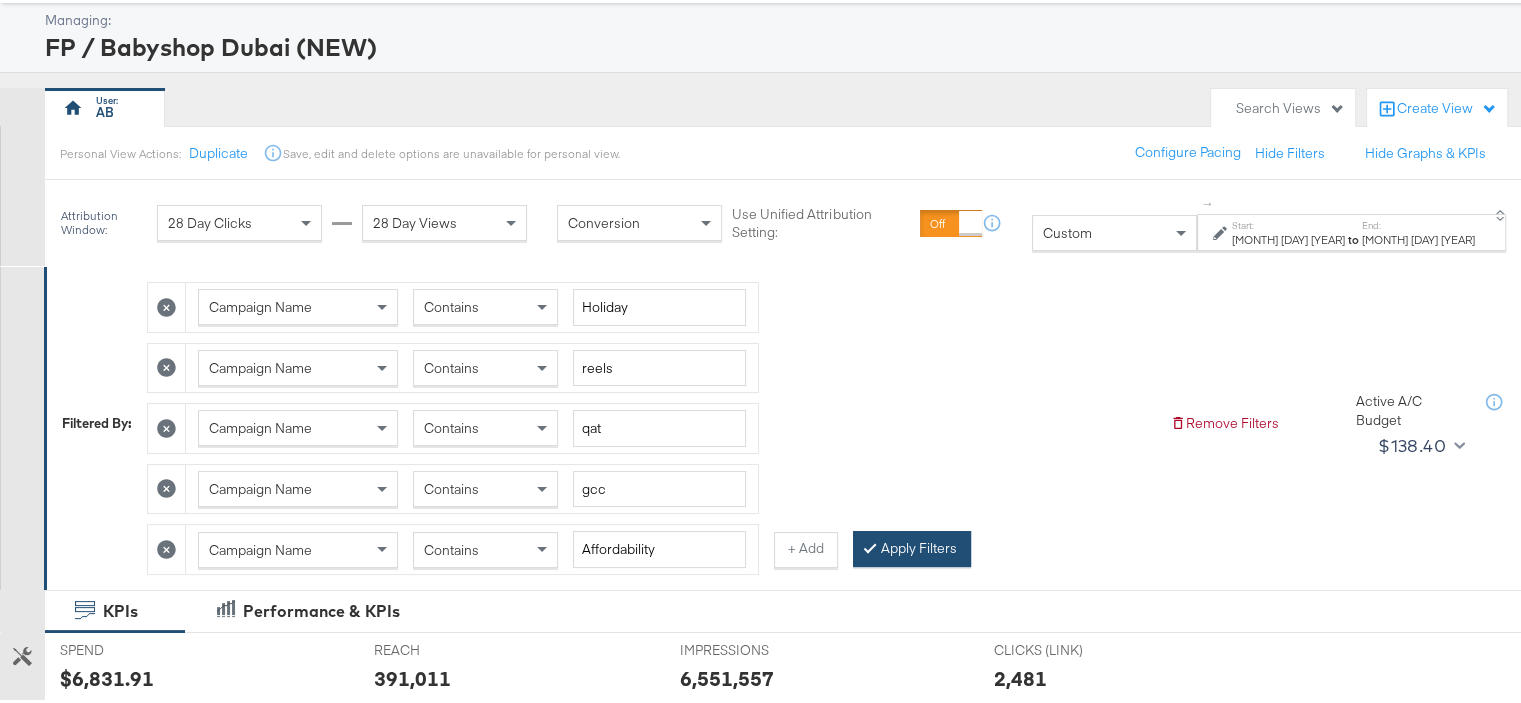 click on "Apply Filters" at bounding box center [912, 546] 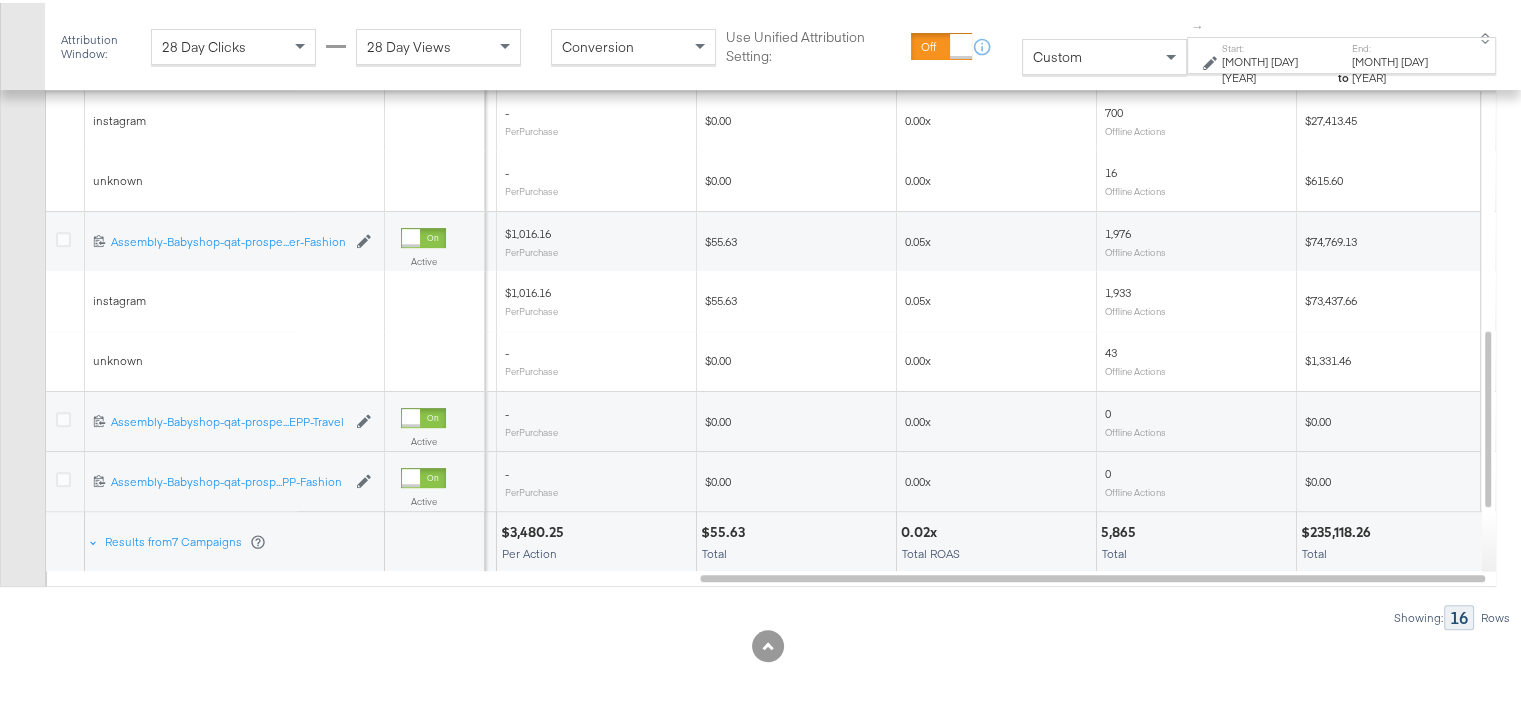 scroll, scrollTop: 931, scrollLeft: 0, axis: vertical 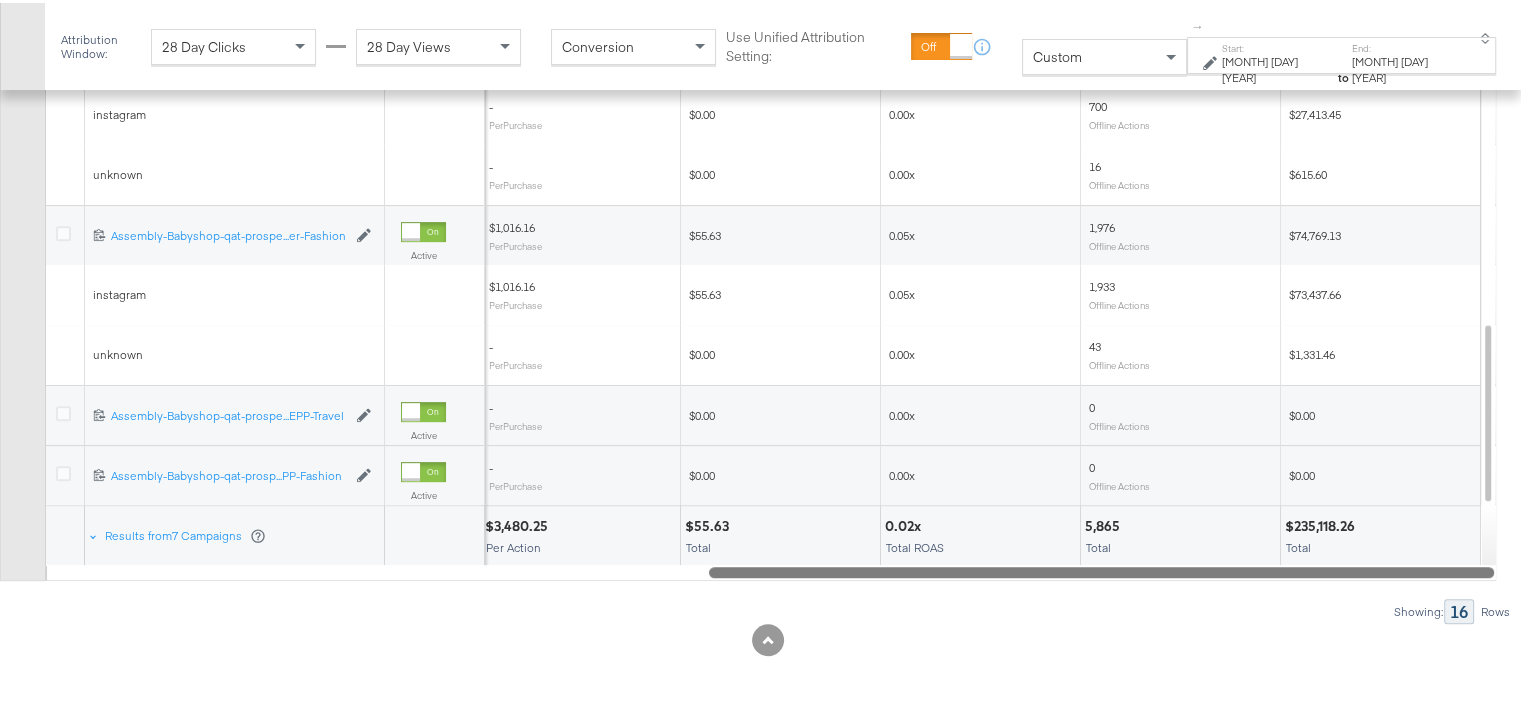 drag, startPoint x: 1115, startPoint y: 566, endPoint x: 1293, endPoint y: 559, distance: 178.13759 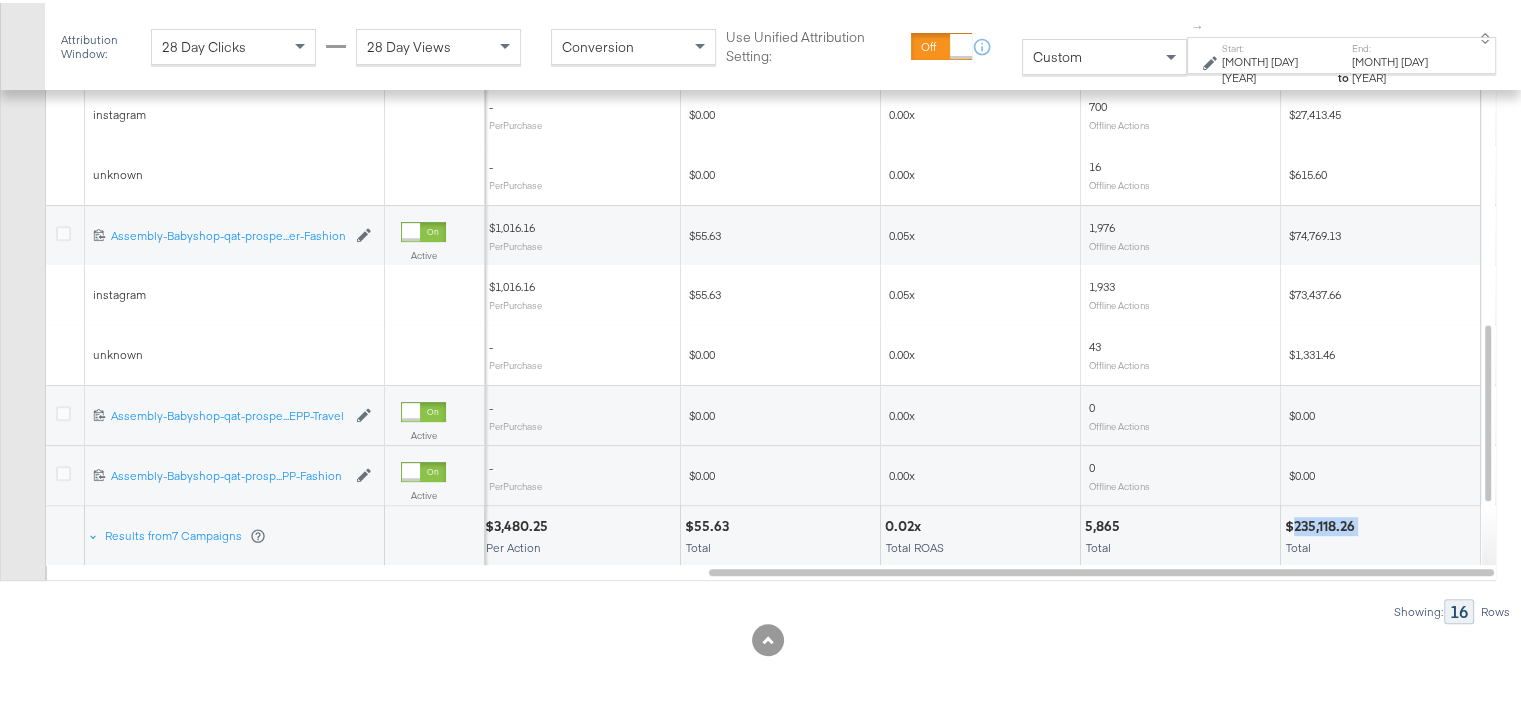 drag, startPoint x: 1360, startPoint y: 522, endPoint x: 1291, endPoint y: 523, distance: 69.00725 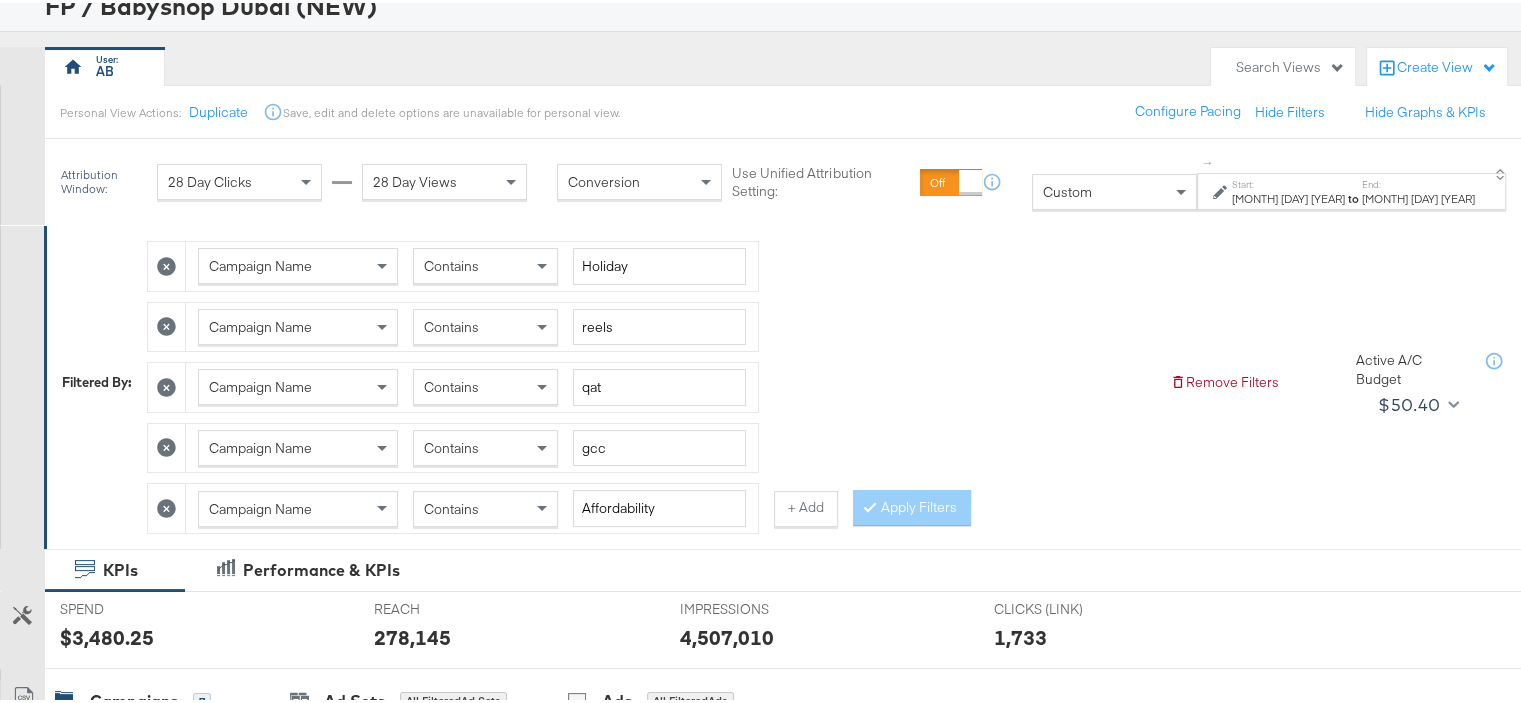 scroll, scrollTop: 0, scrollLeft: 0, axis: both 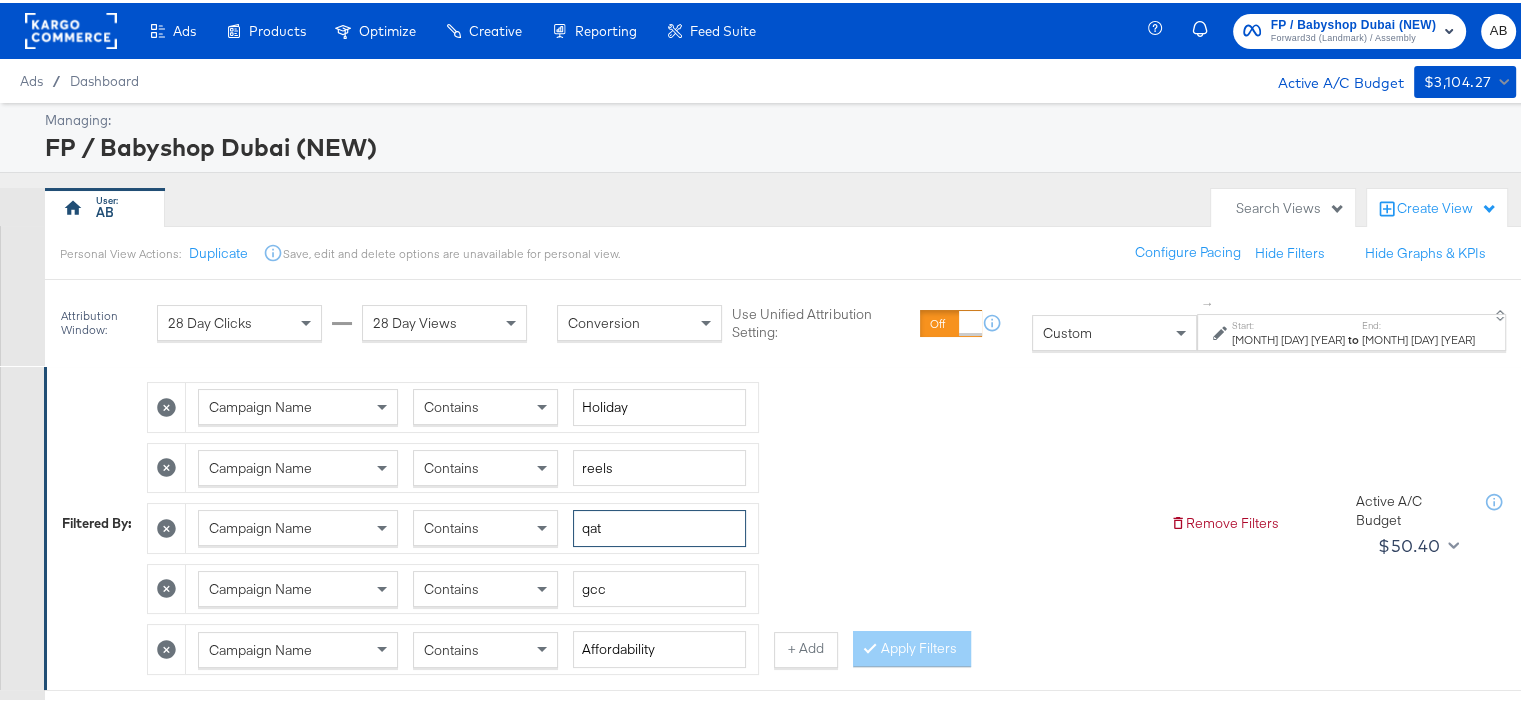 click on "qat" at bounding box center (659, 525) 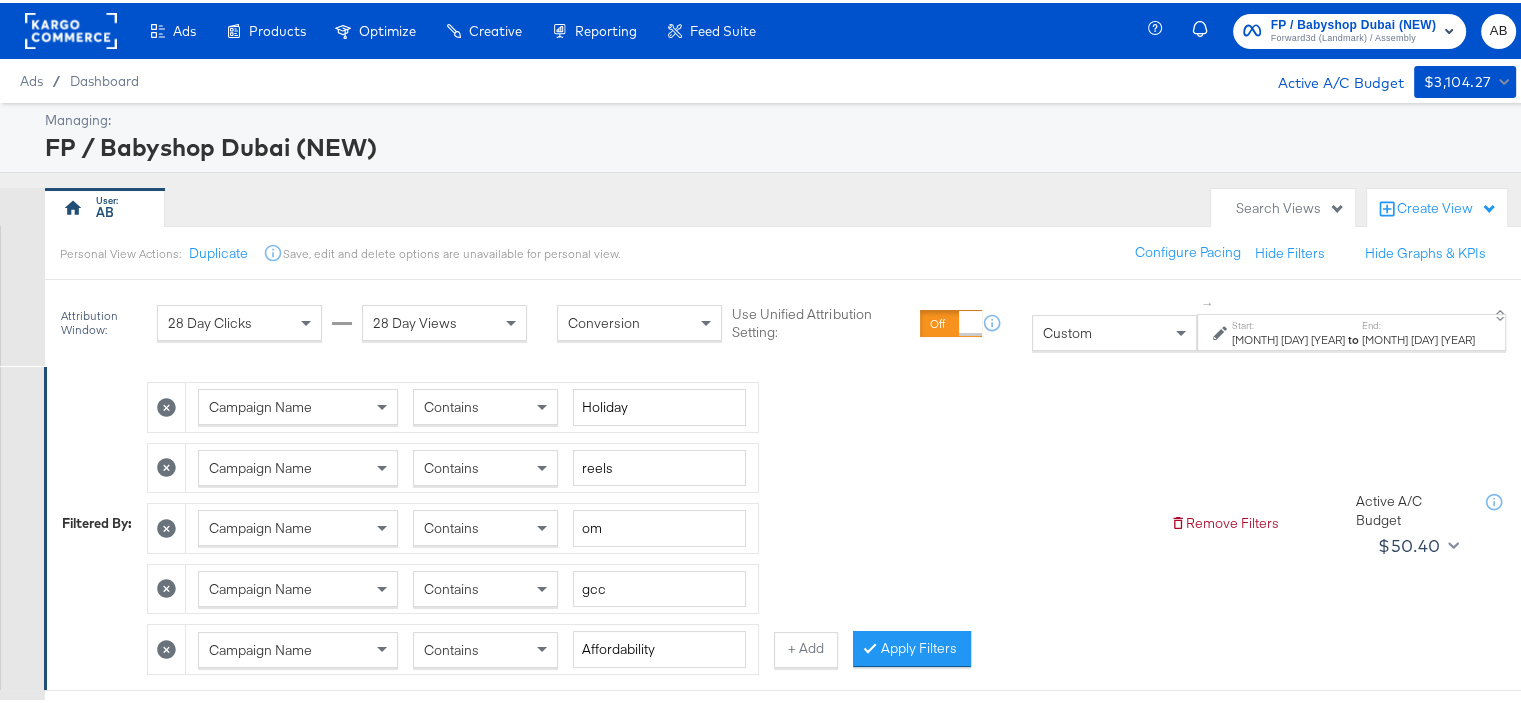 click on "Apply Filters" at bounding box center (912, 646) 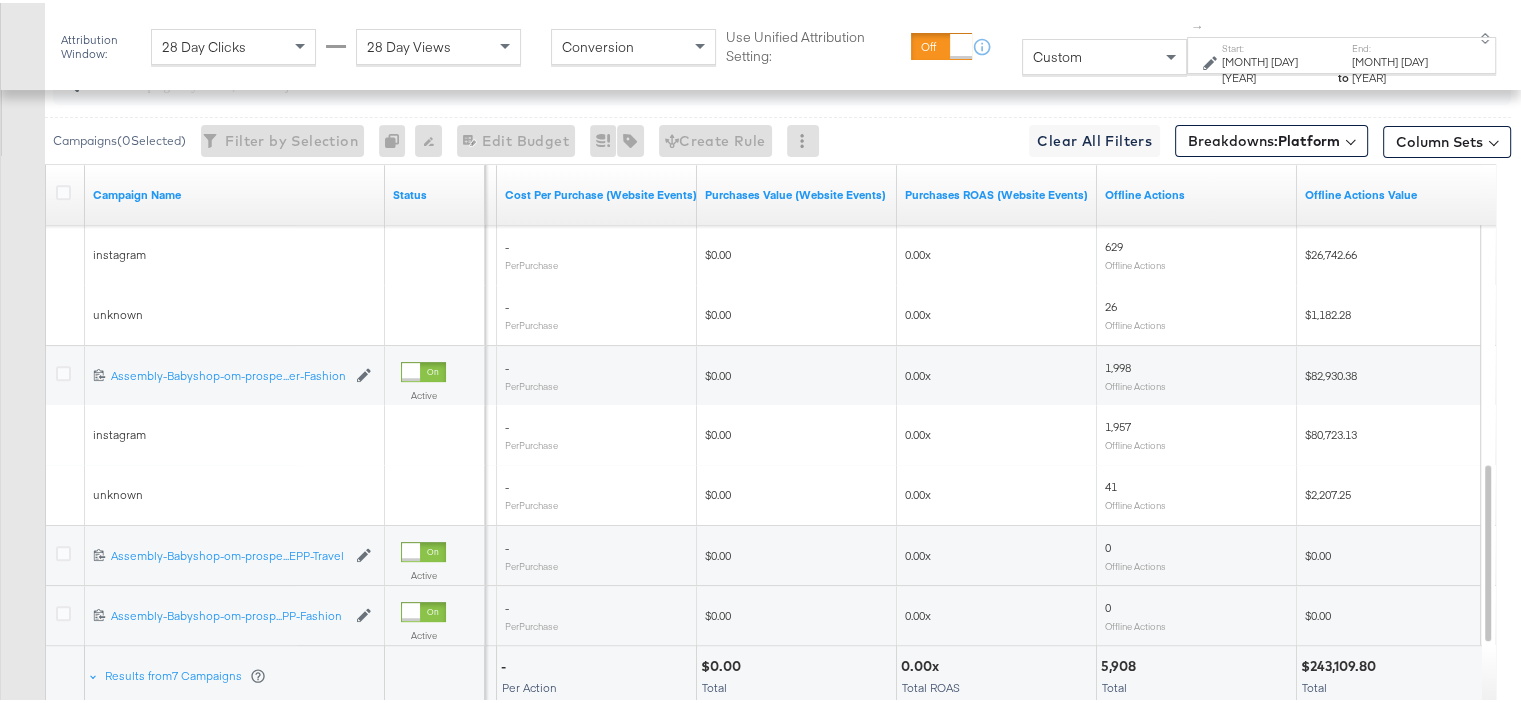scroll, scrollTop: 931, scrollLeft: 0, axis: vertical 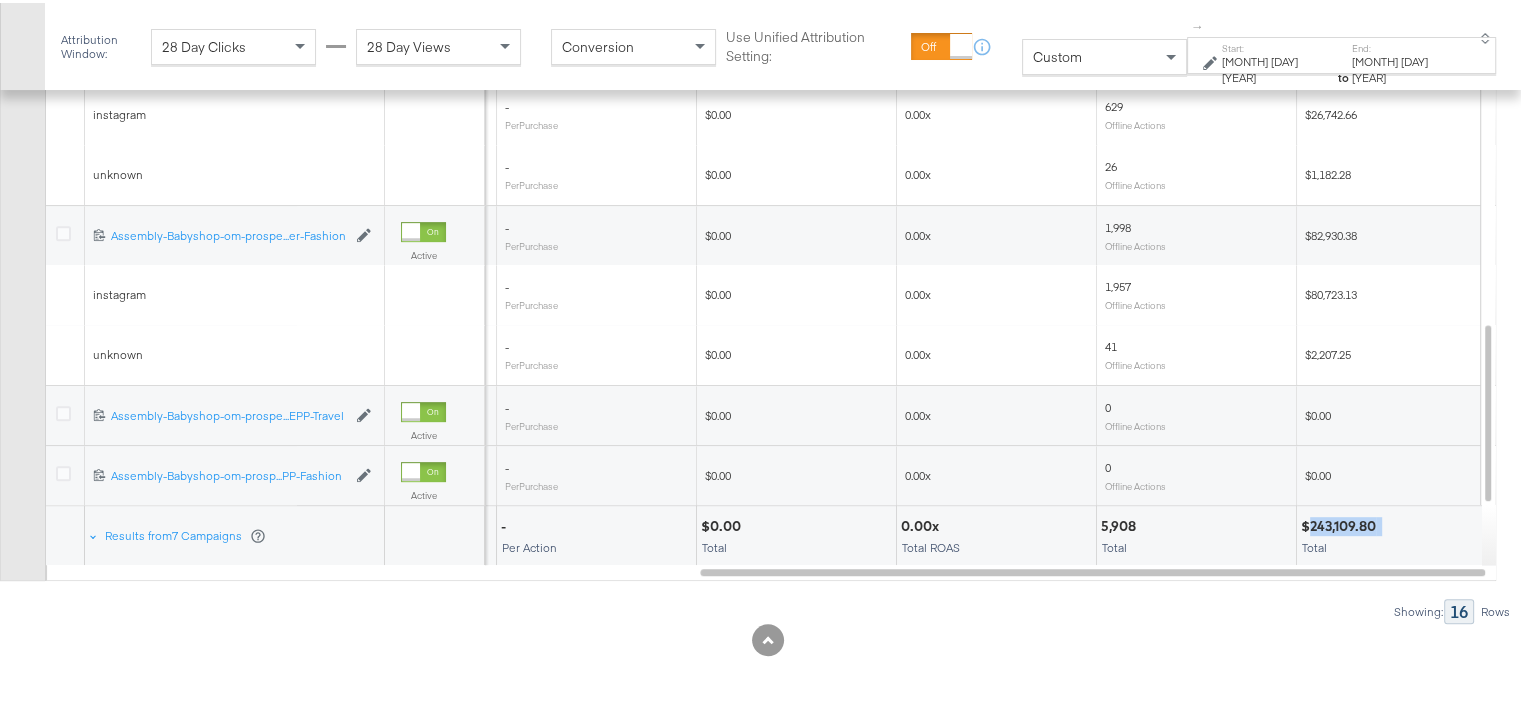 drag, startPoint x: 1384, startPoint y: 512, endPoint x: 1311, endPoint y: 520, distance: 73.43705 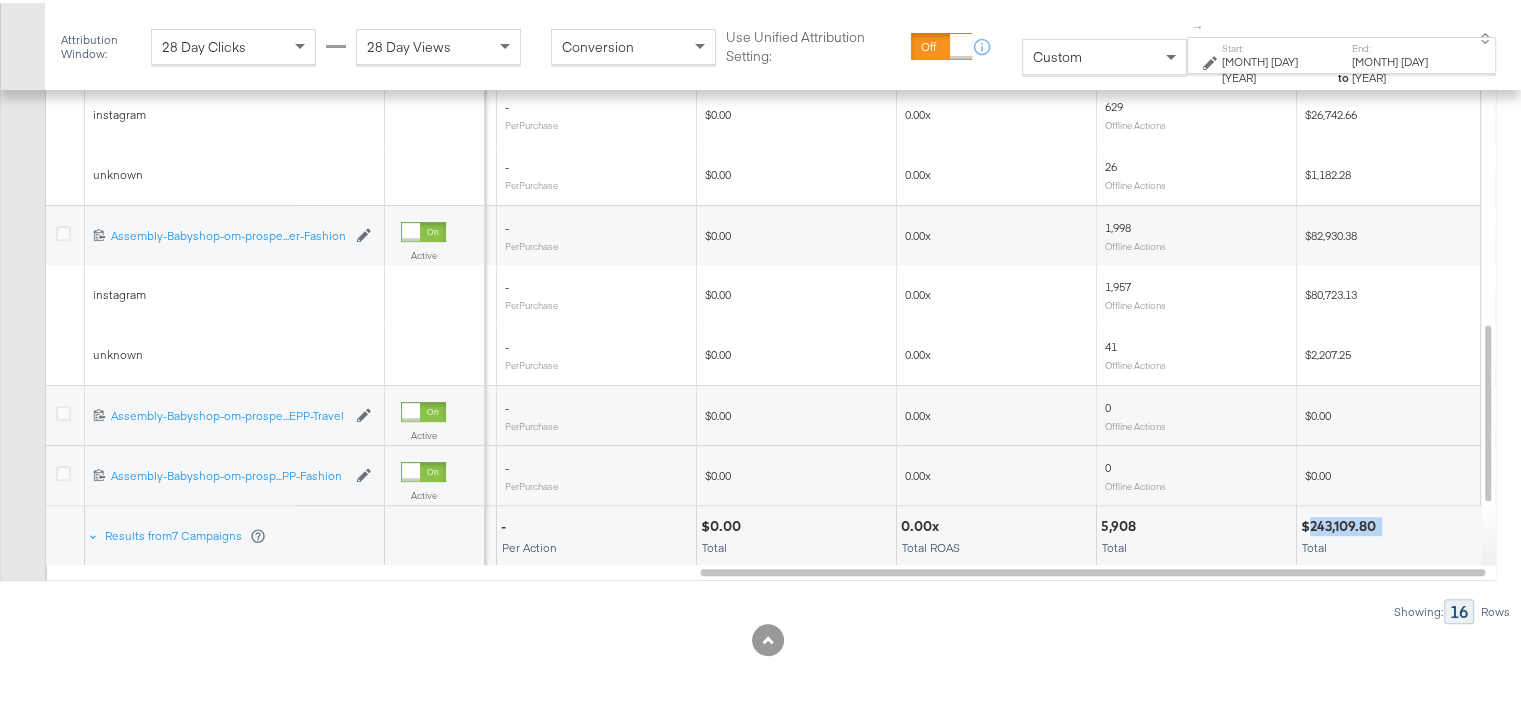 click at bounding box center (1437, 523) 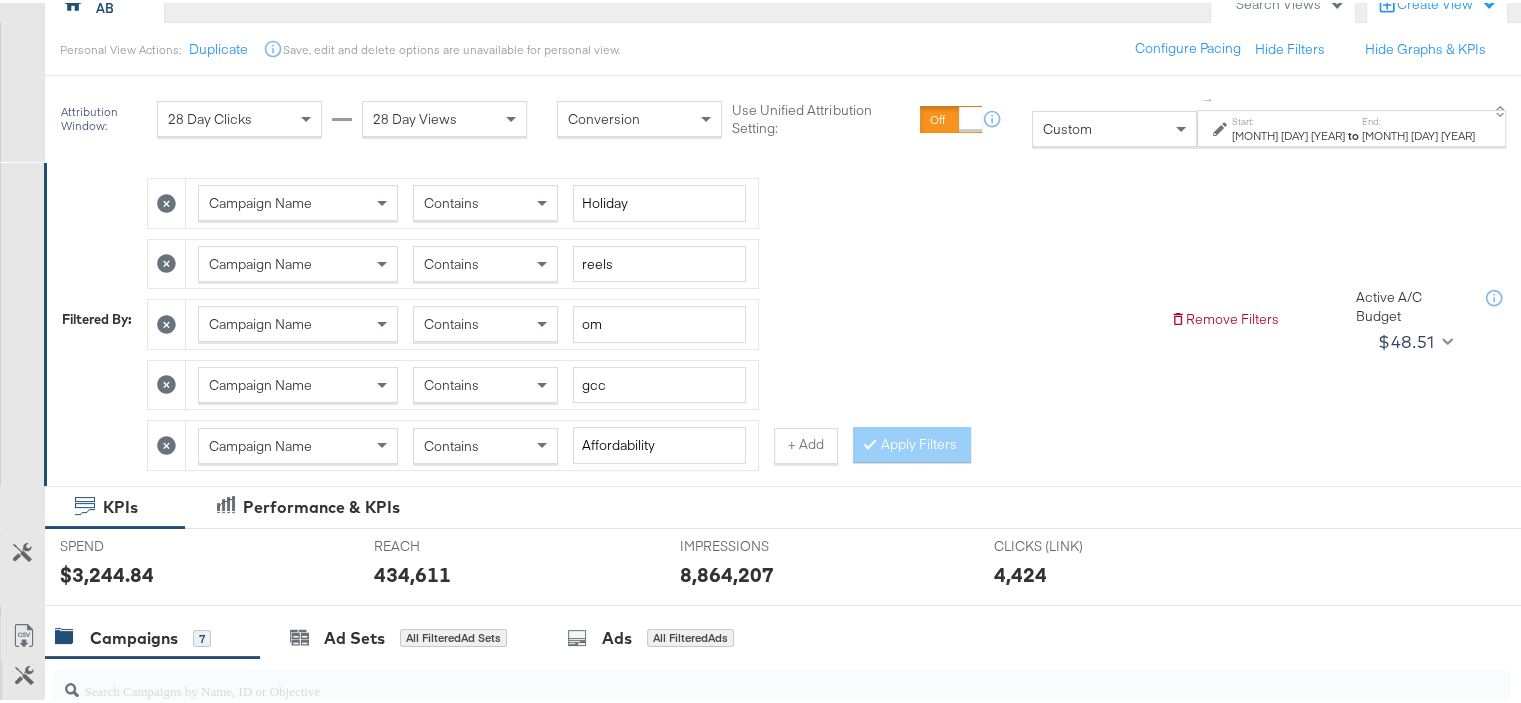 scroll, scrollTop: 31, scrollLeft: 0, axis: vertical 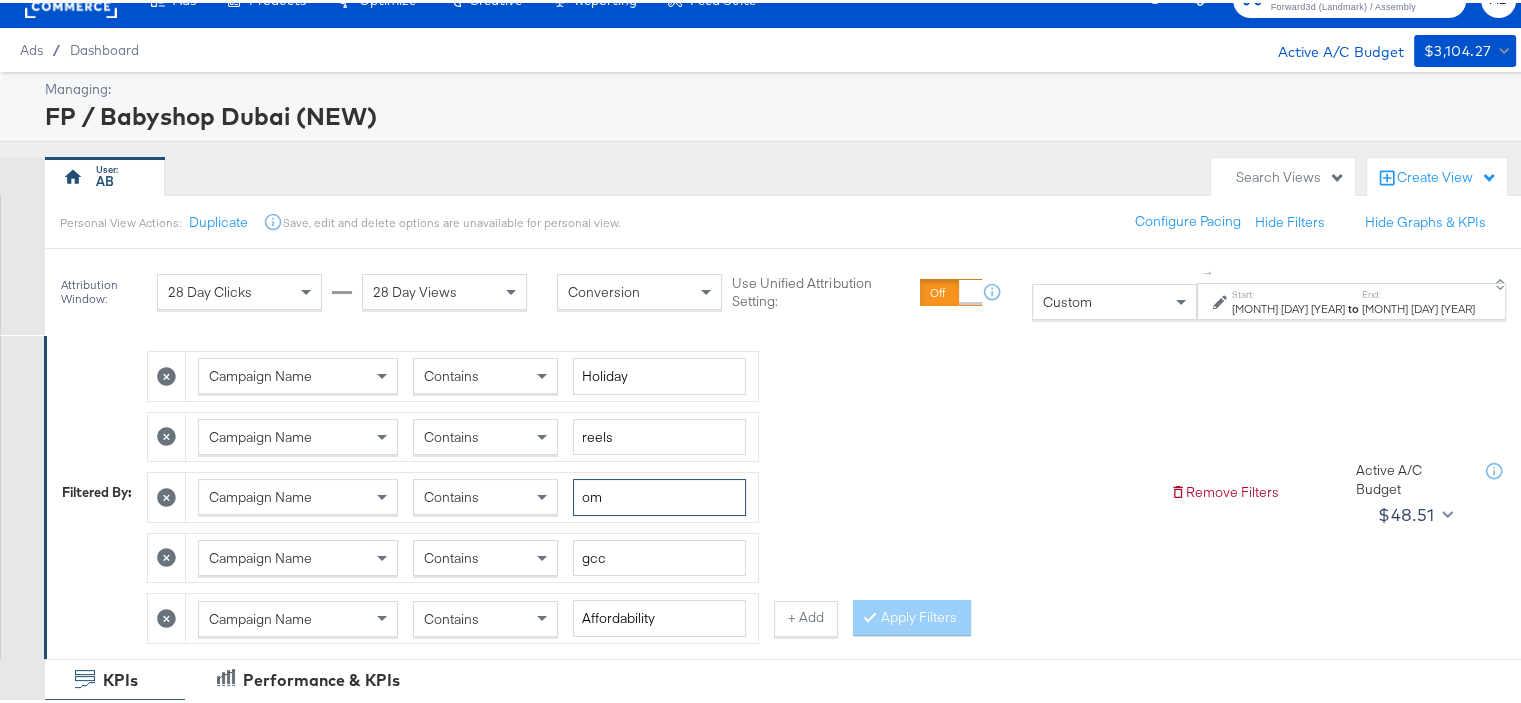 click on "om" at bounding box center (659, 494) 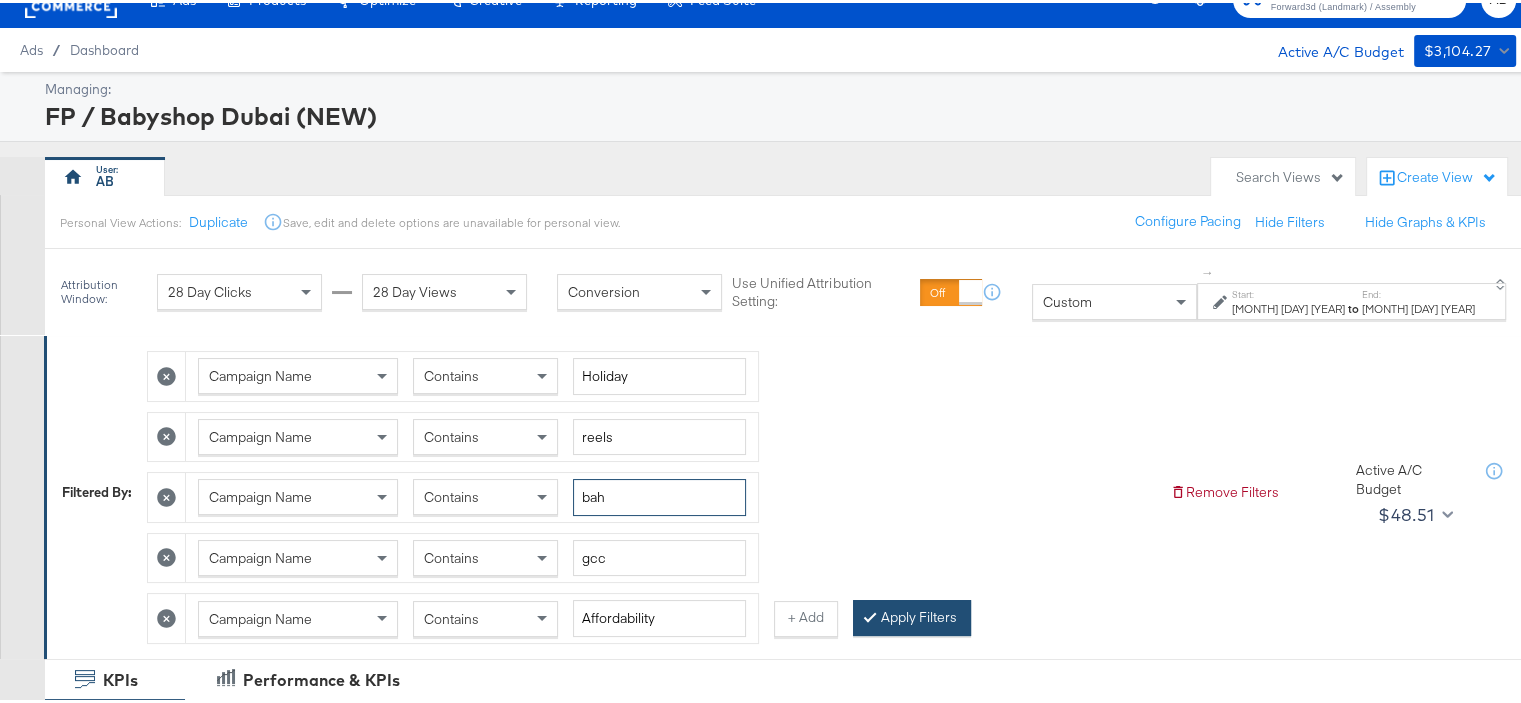 type on "bah" 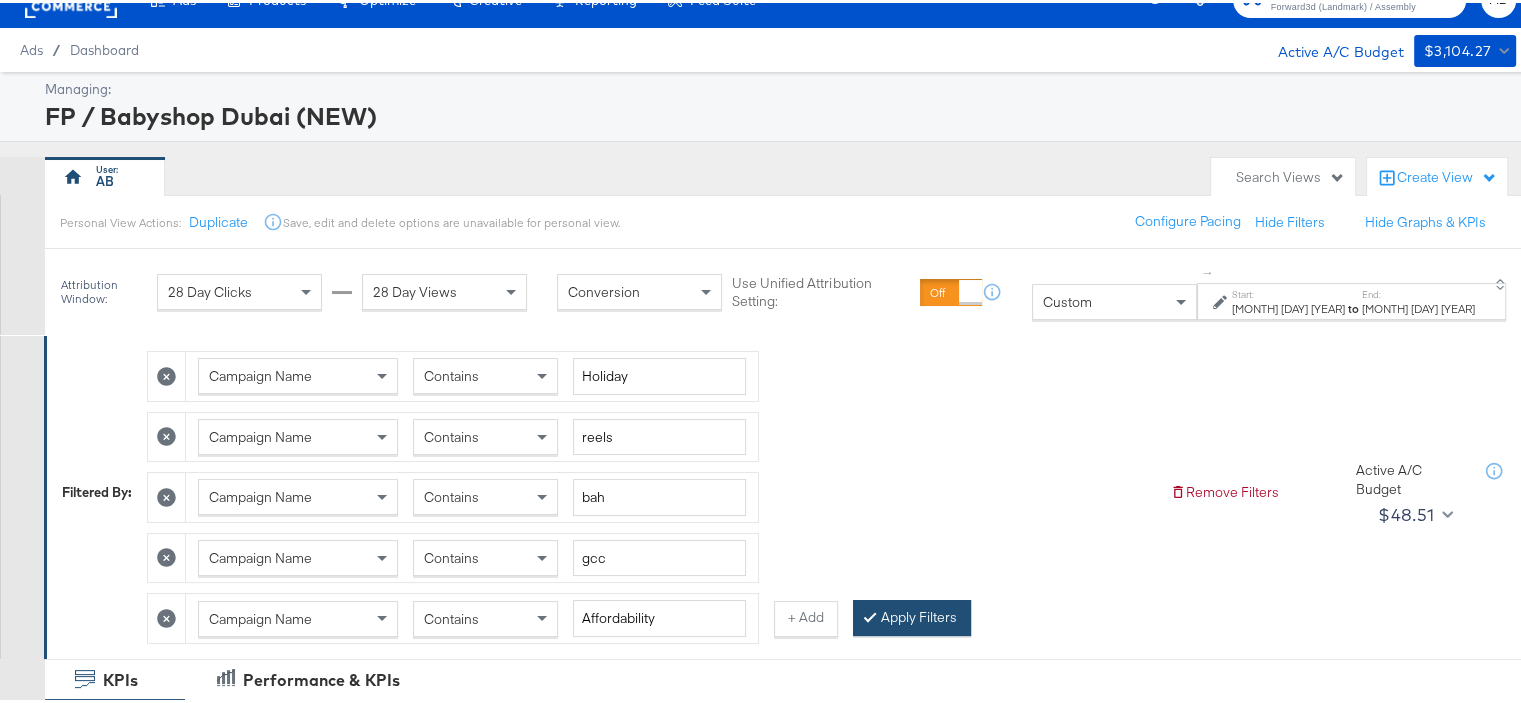 click on "Apply Filters" at bounding box center (912, 615) 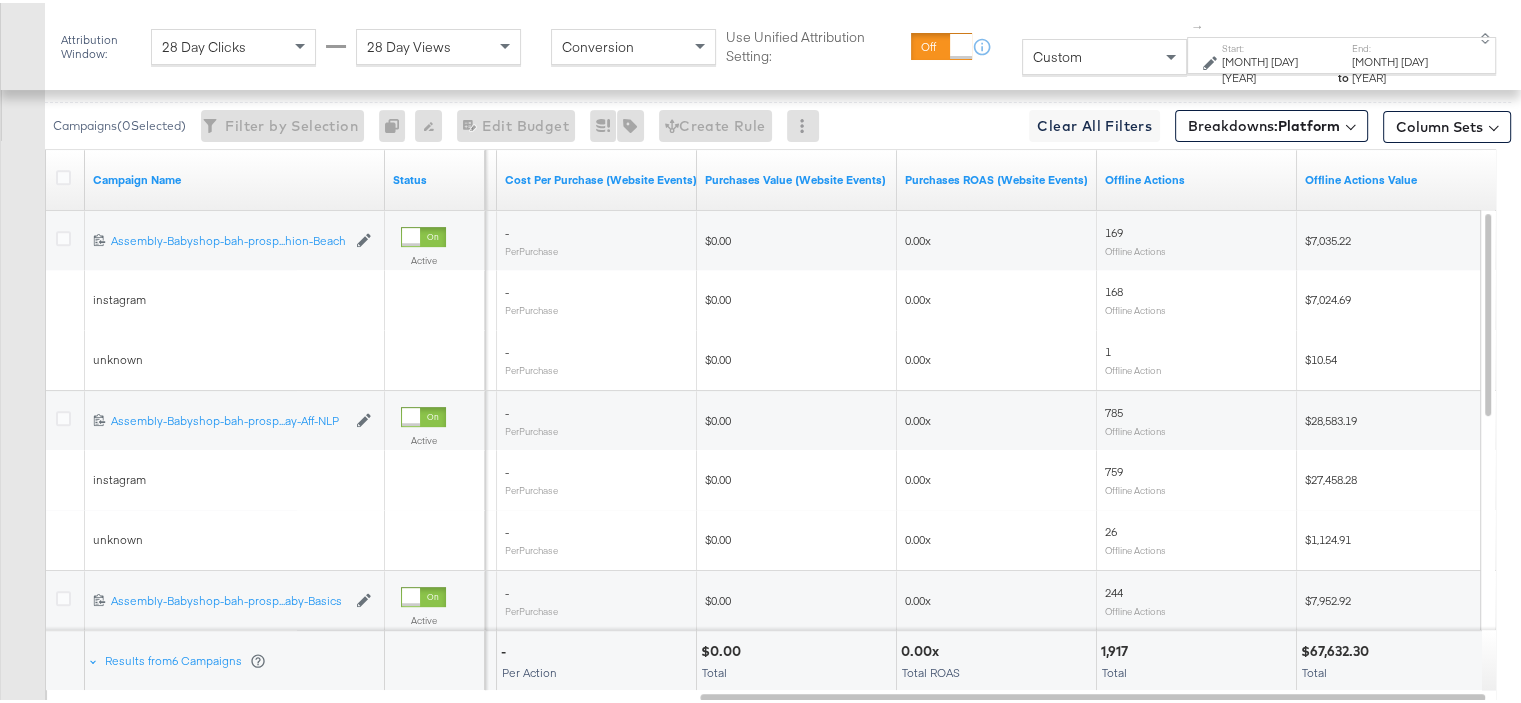 scroll, scrollTop: 931, scrollLeft: 0, axis: vertical 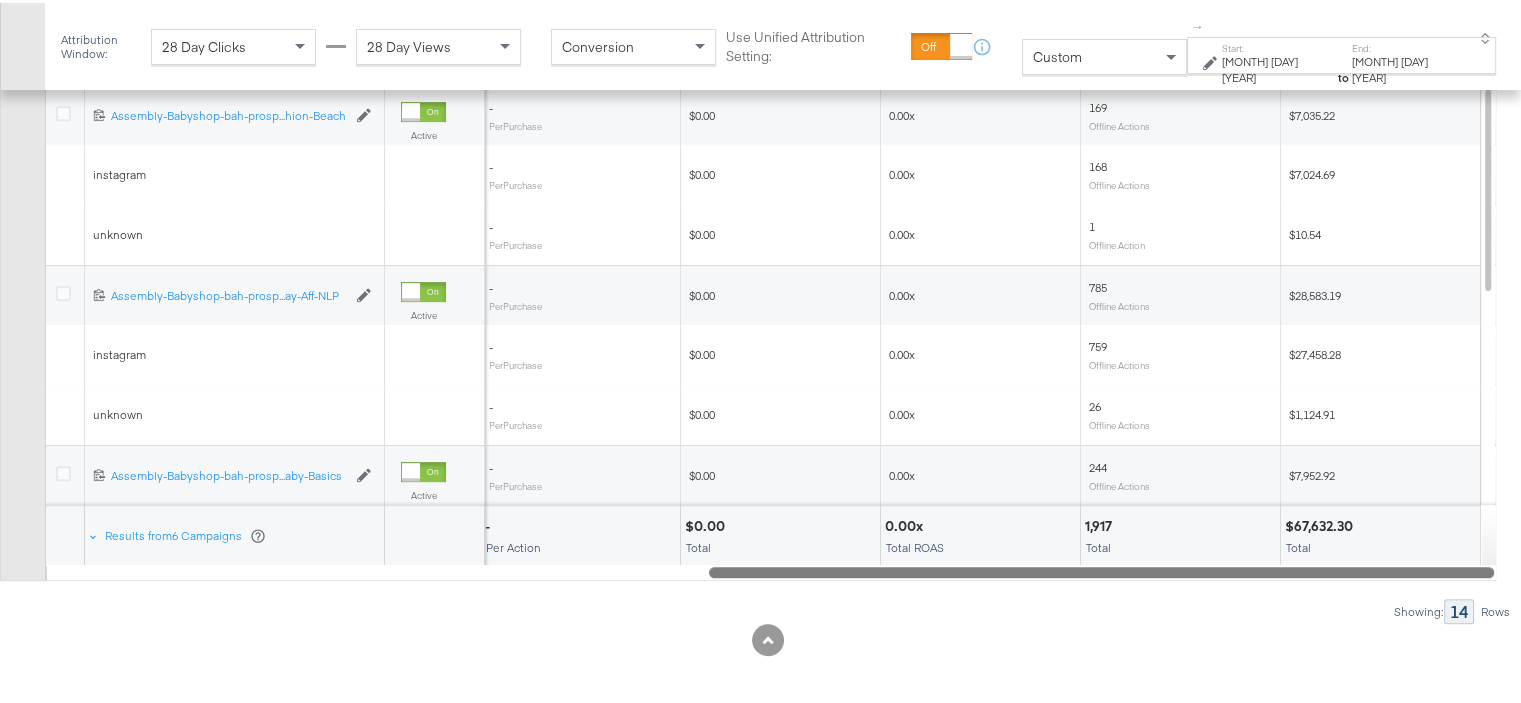 drag, startPoint x: 959, startPoint y: 563, endPoint x: 1286, endPoint y: 538, distance: 327.95425 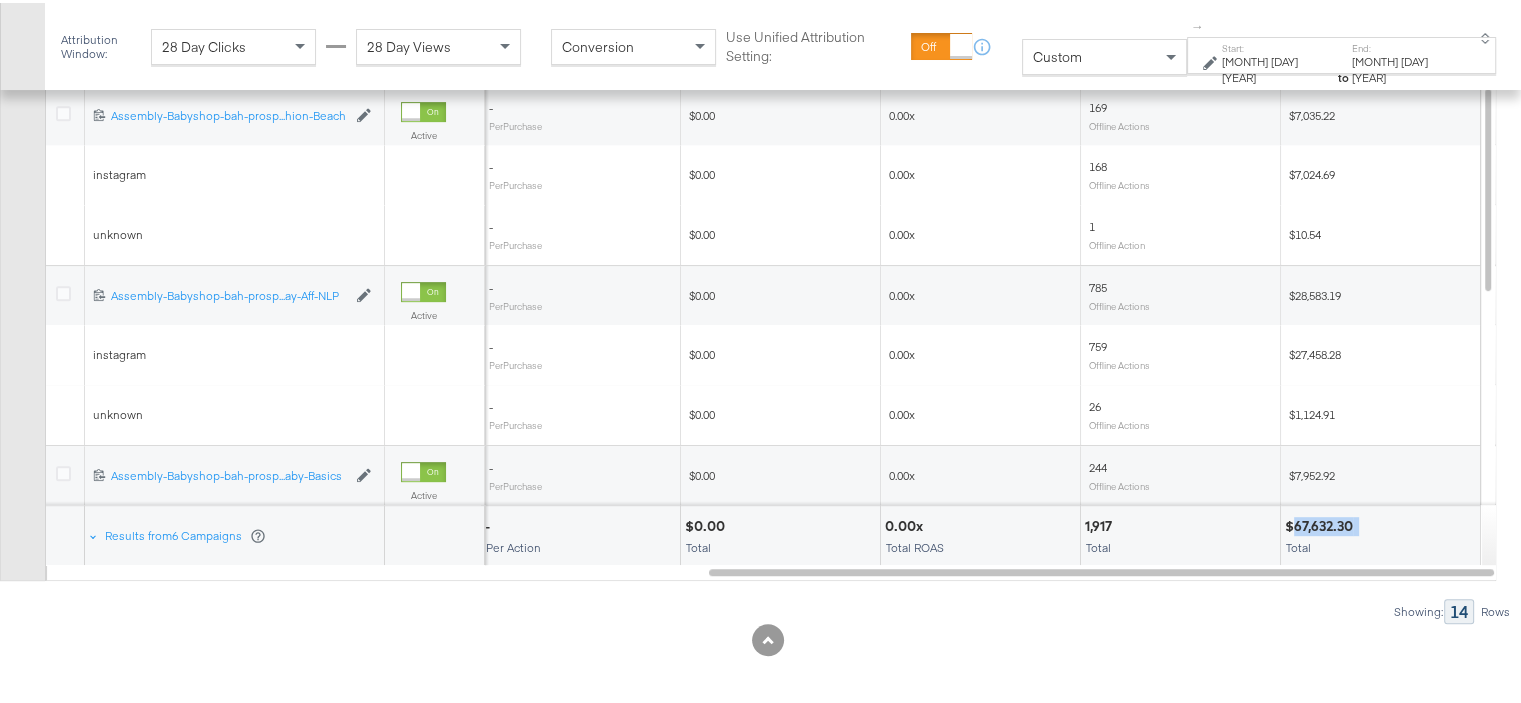 drag, startPoint x: 1360, startPoint y: 517, endPoint x: 1295, endPoint y: 518, distance: 65.00769 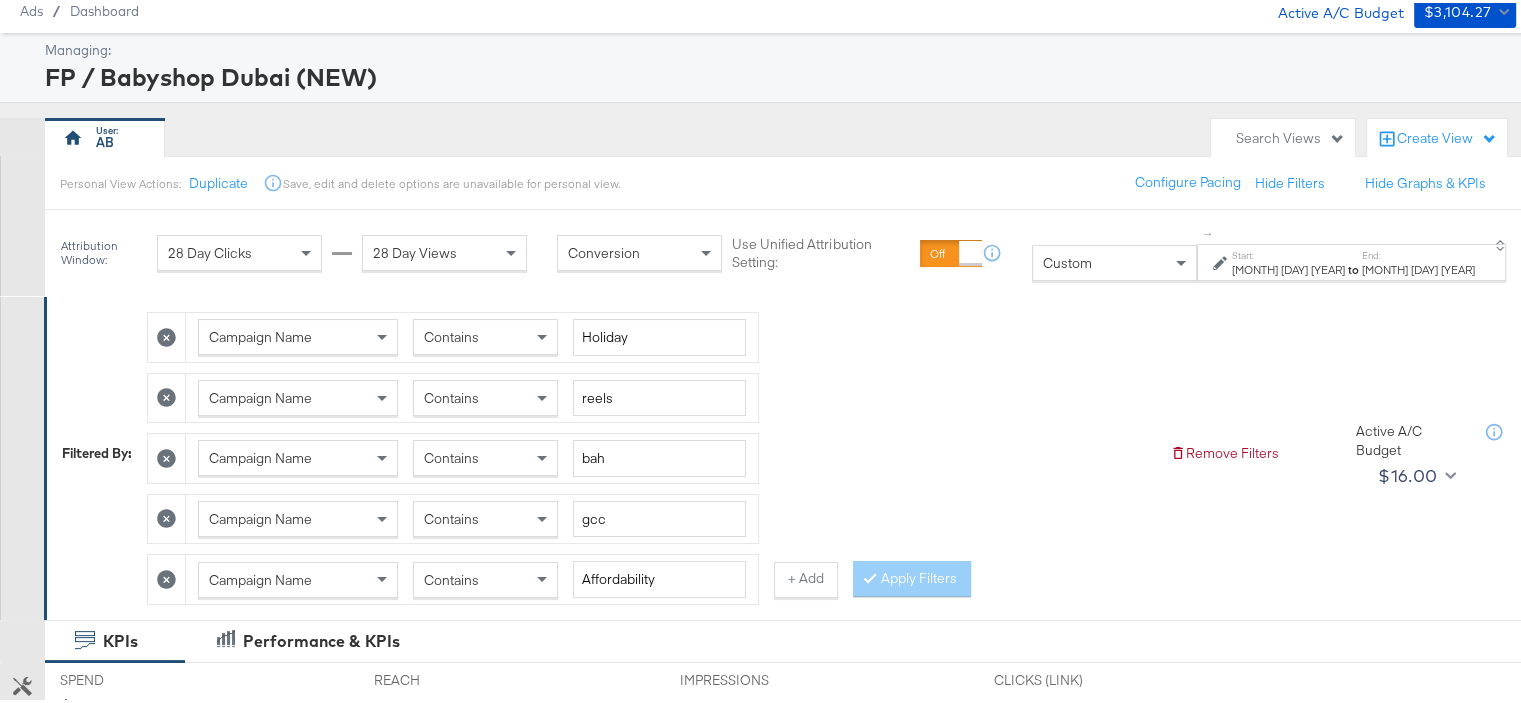 scroll, scrollTop: 100, scrollLeft: 0, axis: vertical 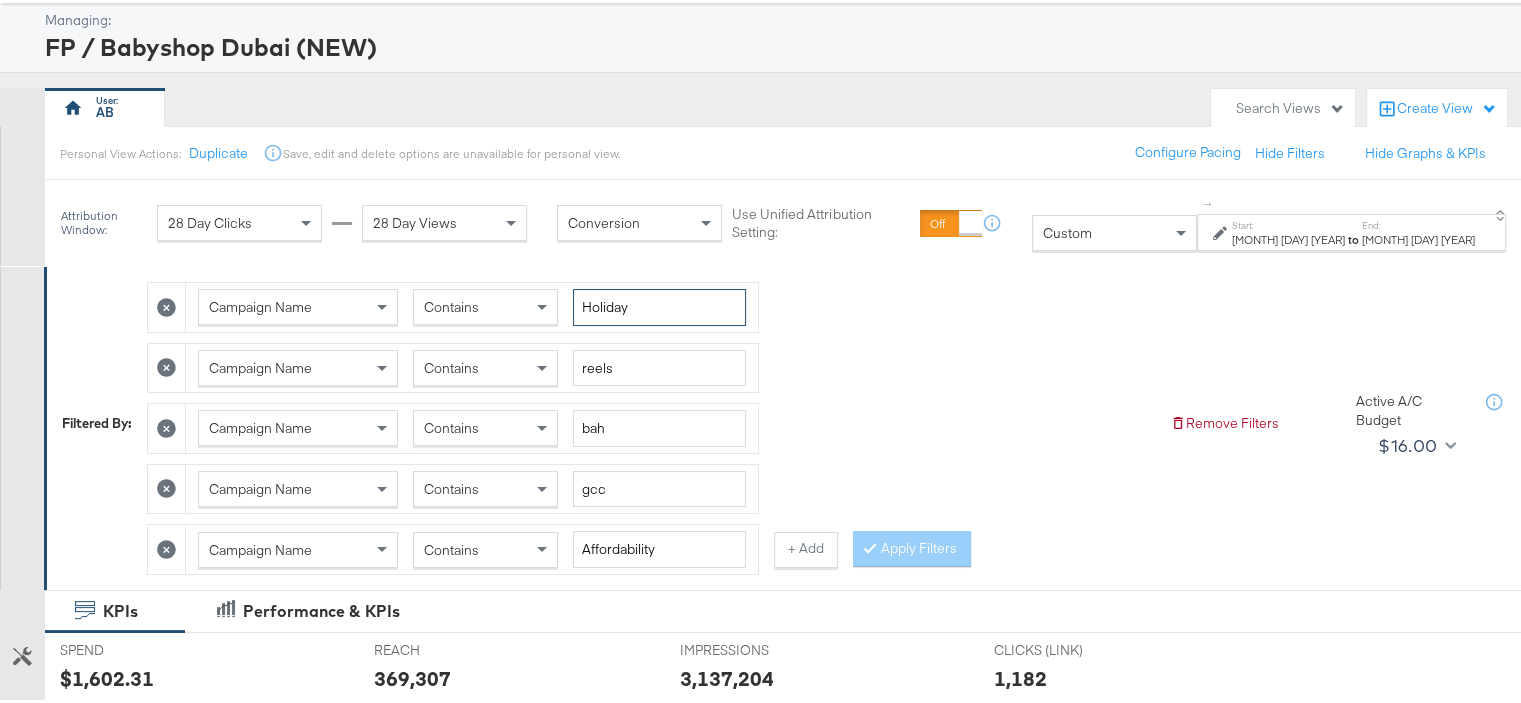 click on "Holiday" at bounding box center (659, 304) 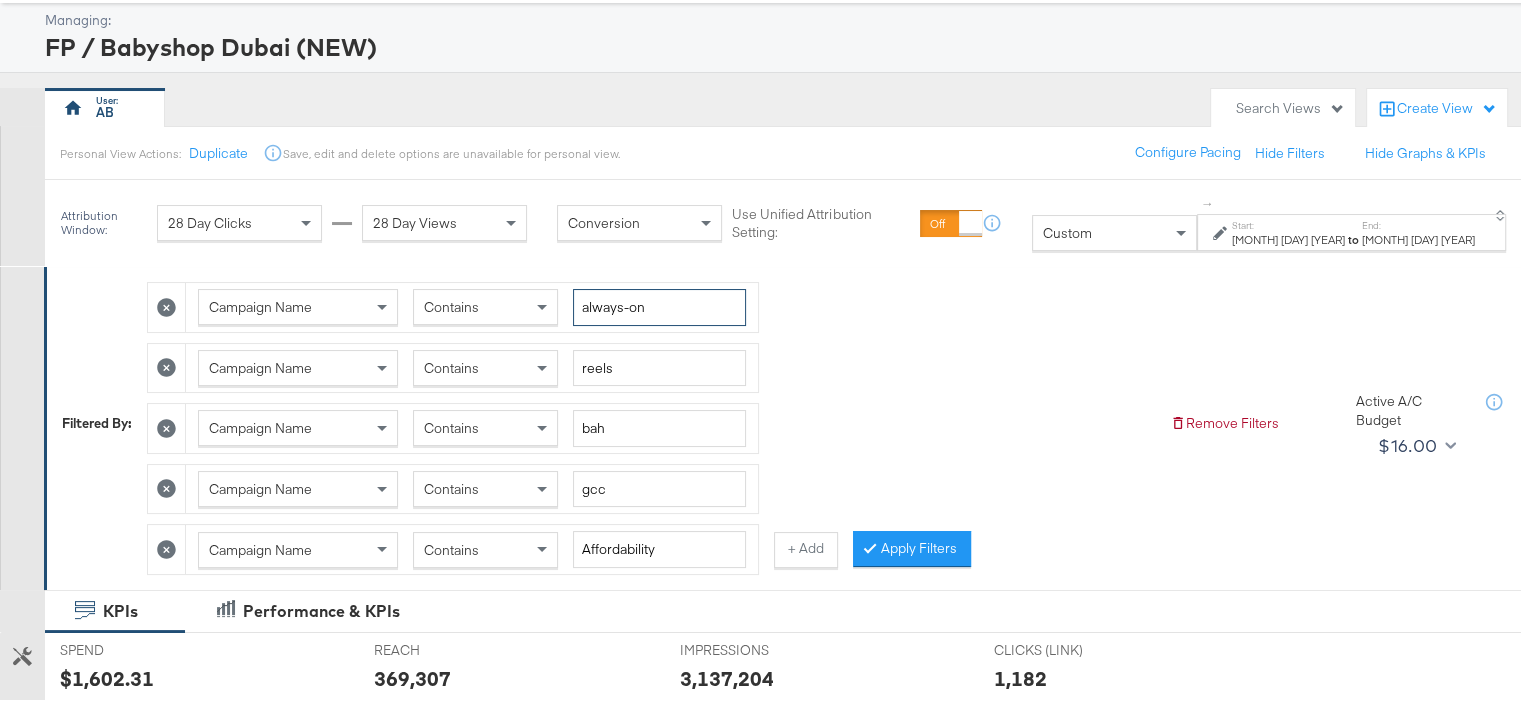 type on "always-on" 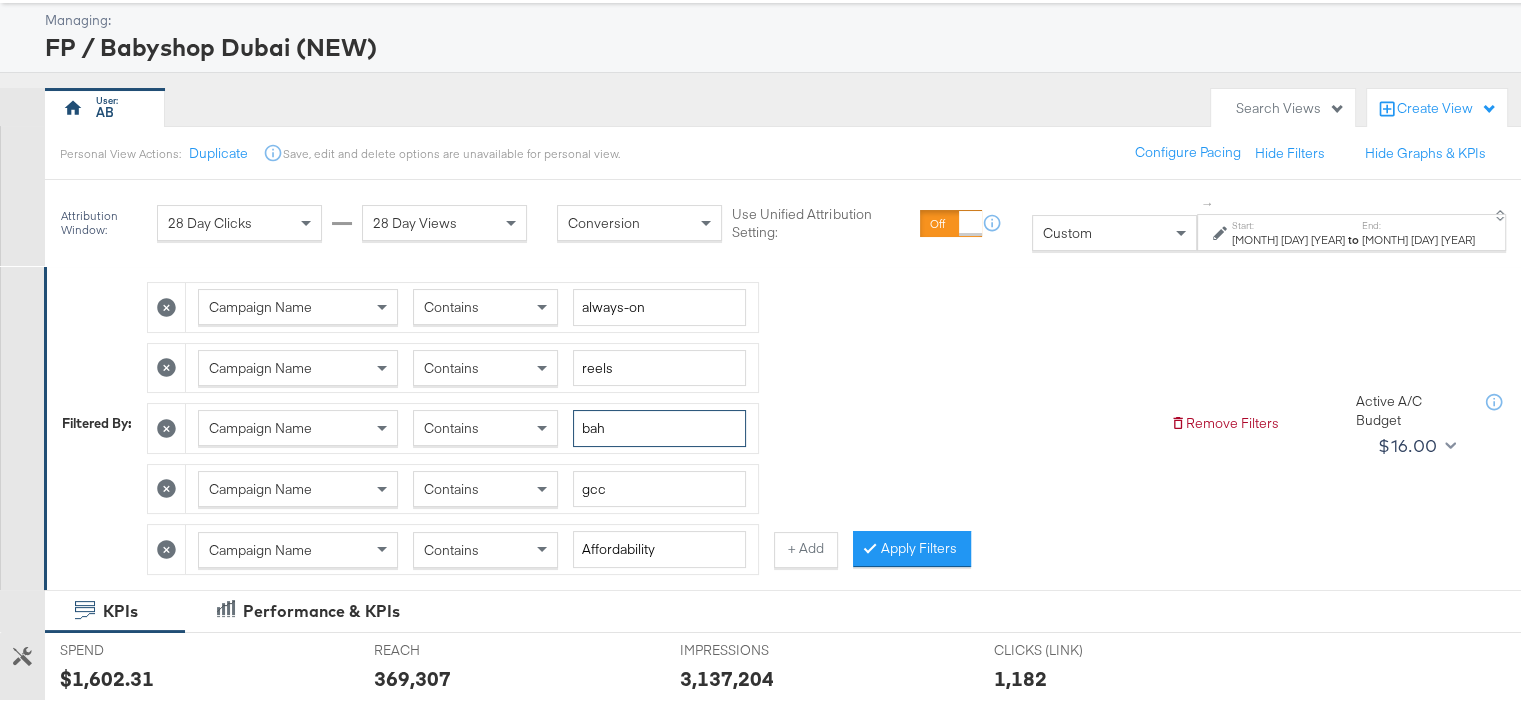 click on "bah" at bounding box center [659, 425] 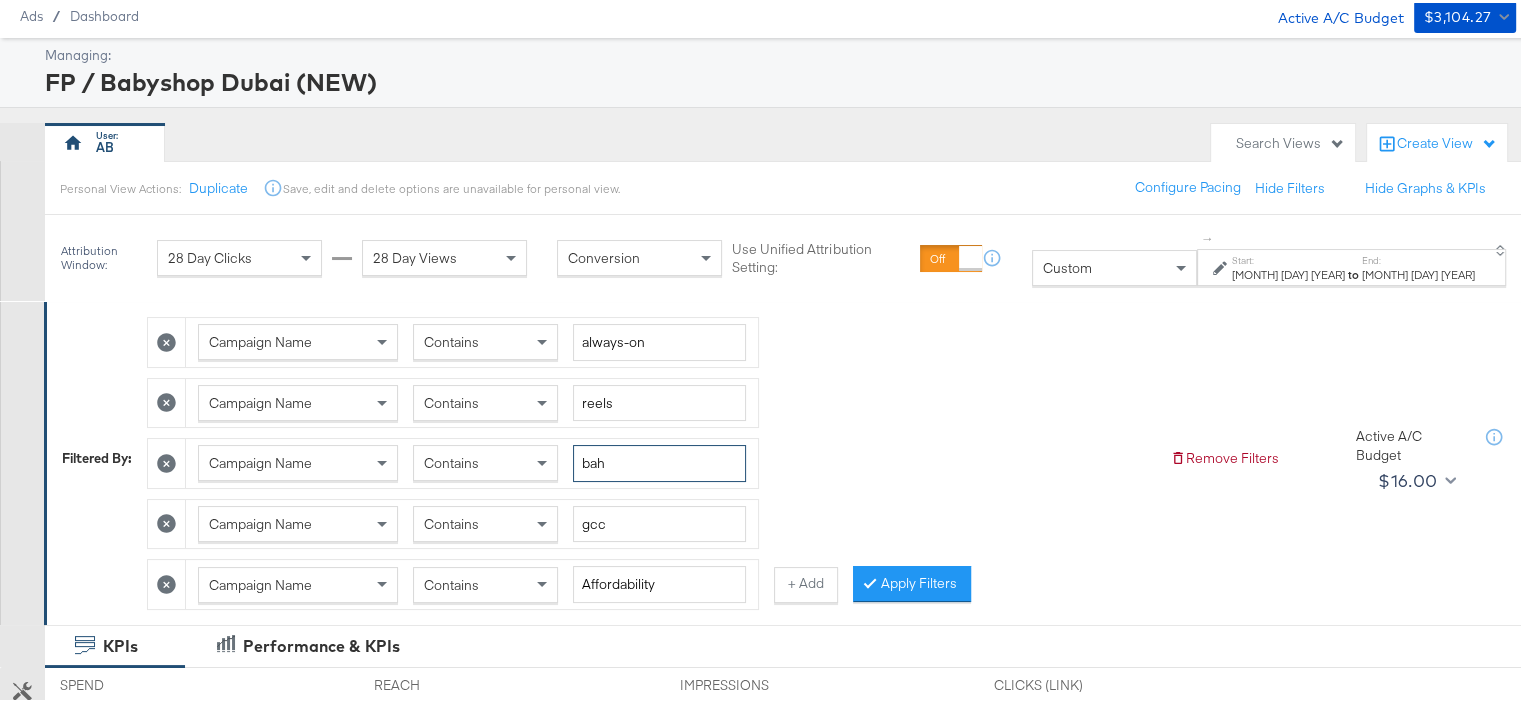 scroll, scrollTop: 100, scrollLeft: 0, axis: vertical 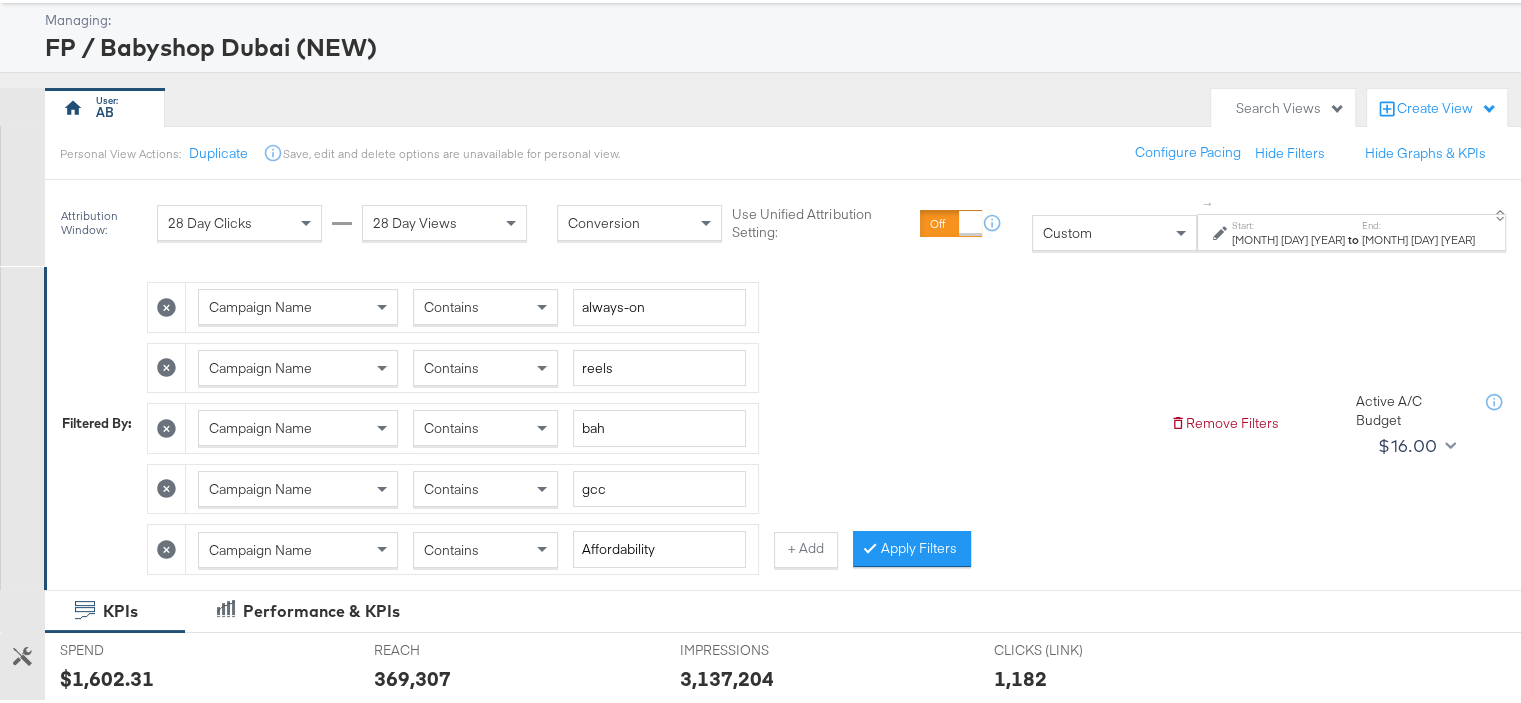 click 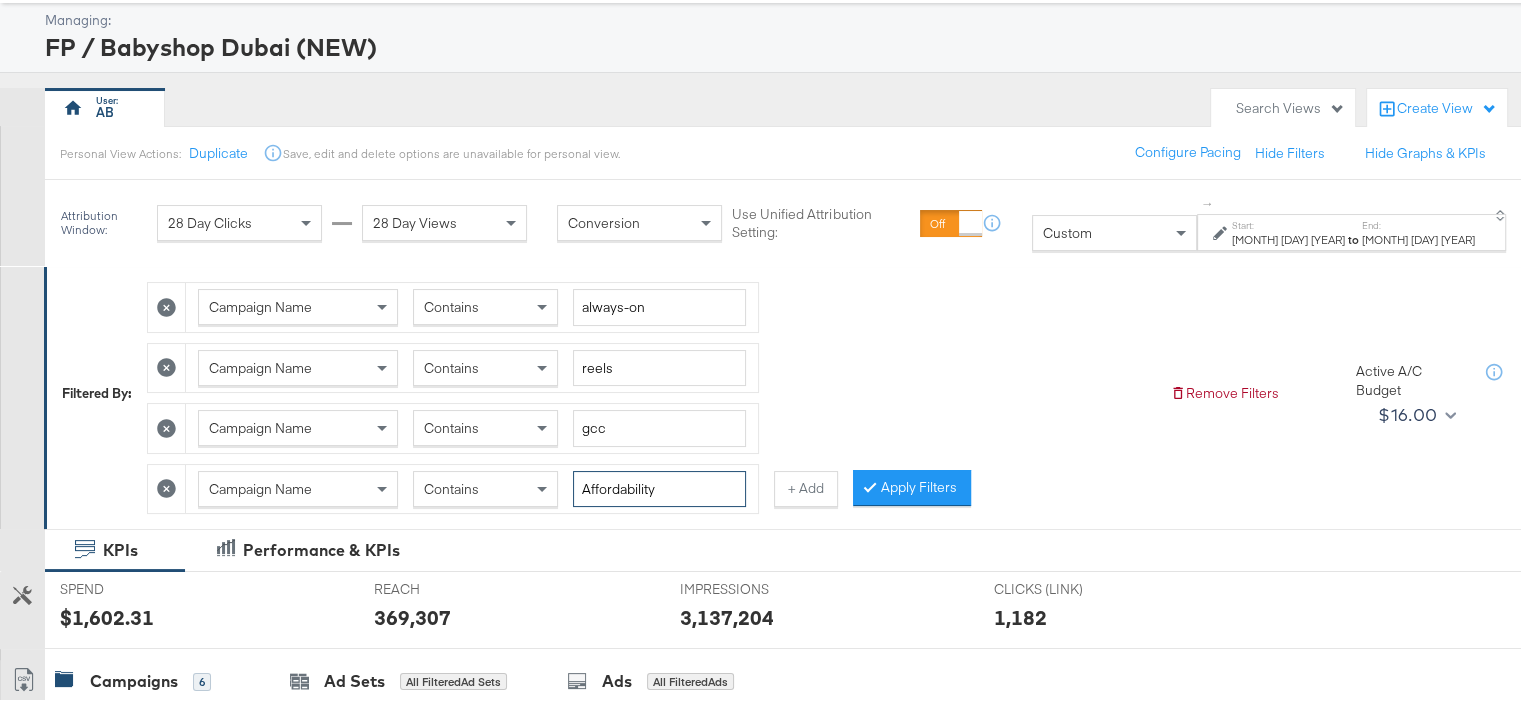 click on "Affordability" at bounding box center [659, 486] 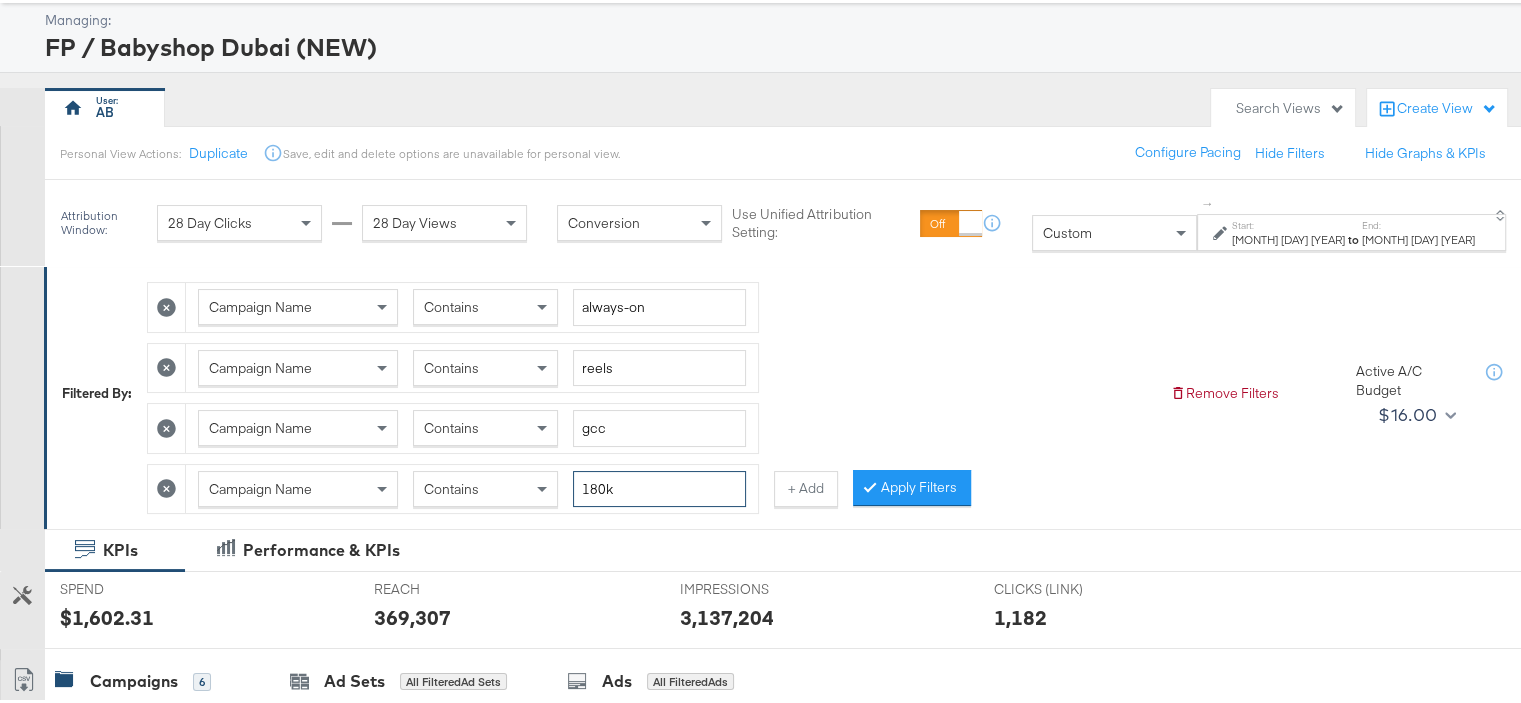 type on "180k" 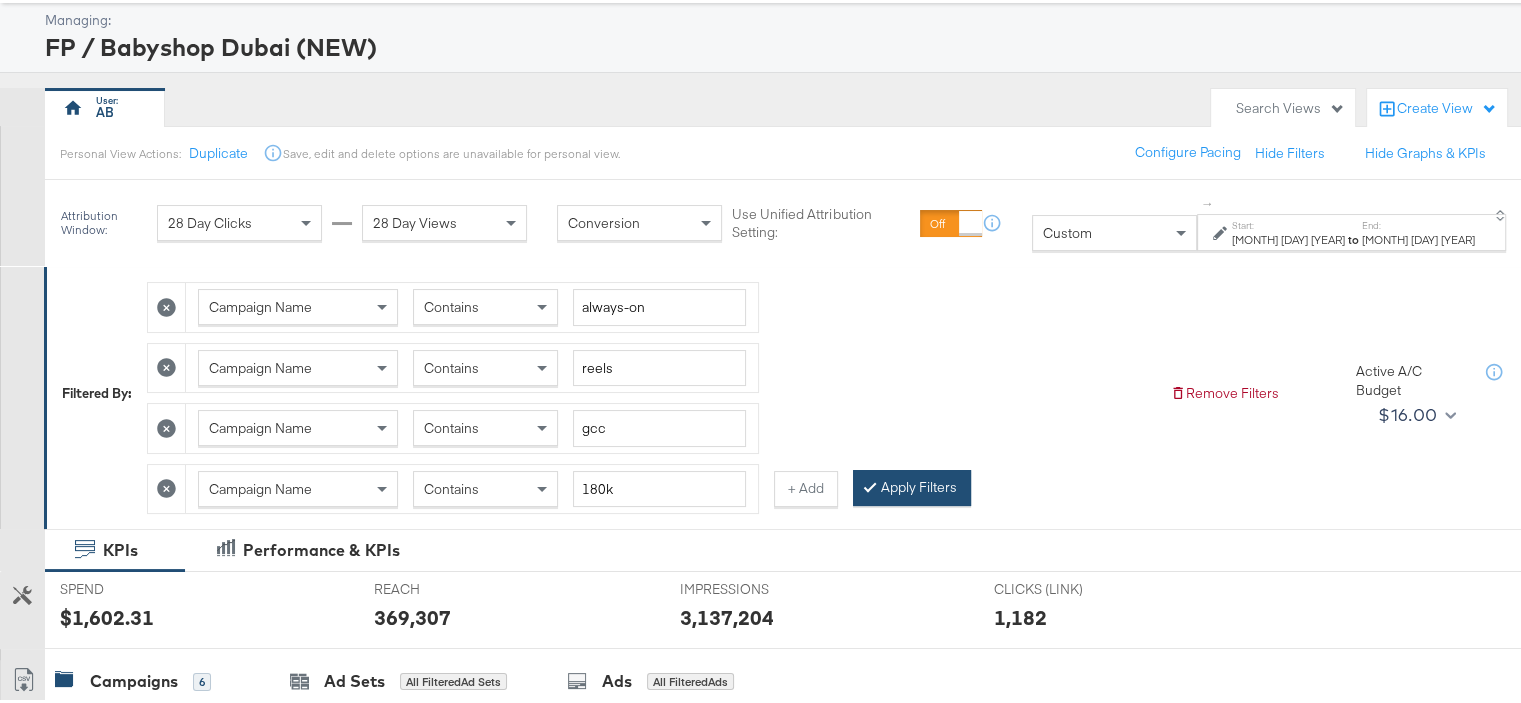 click on "Apply Filters" at bounding box center [912, 485] 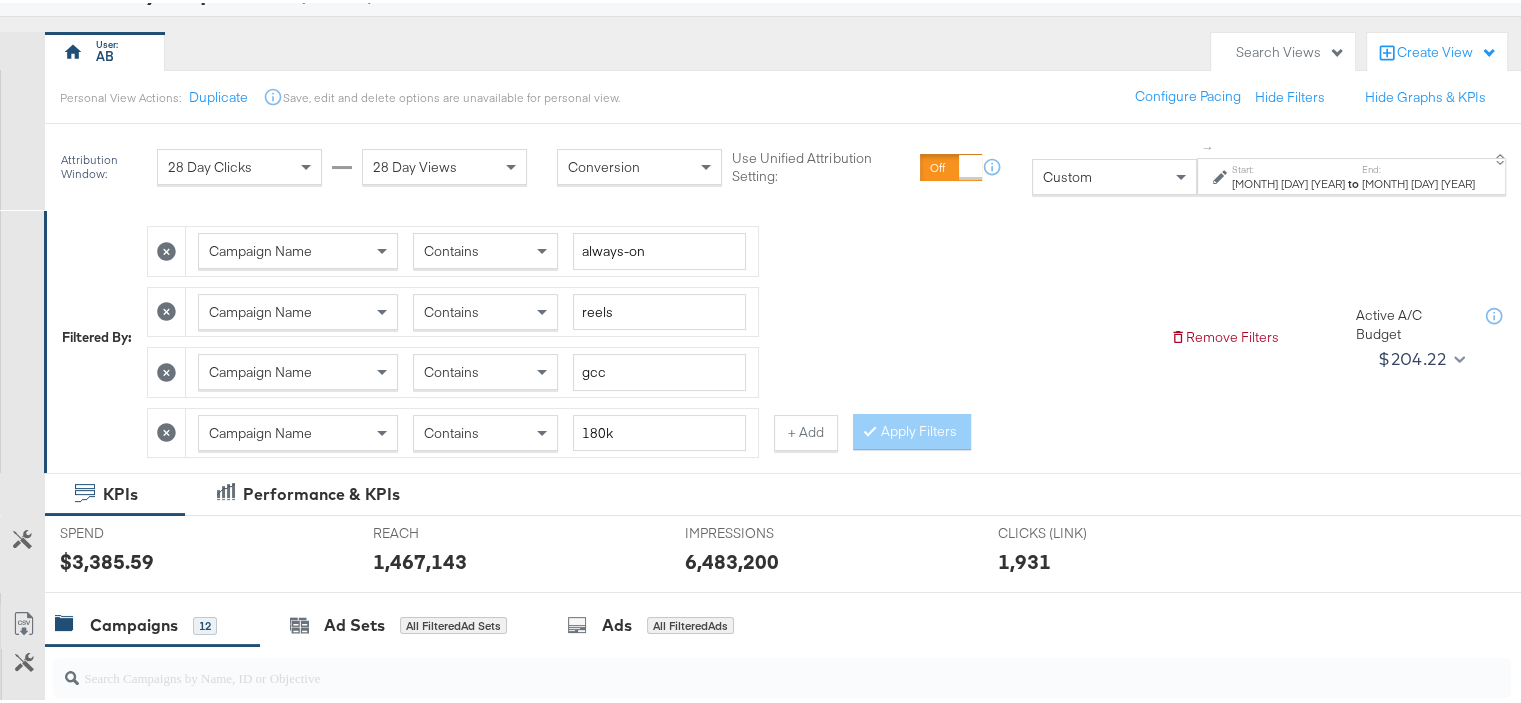 scroll, scrollTop: 0, scrollLeft: 0, axis: both 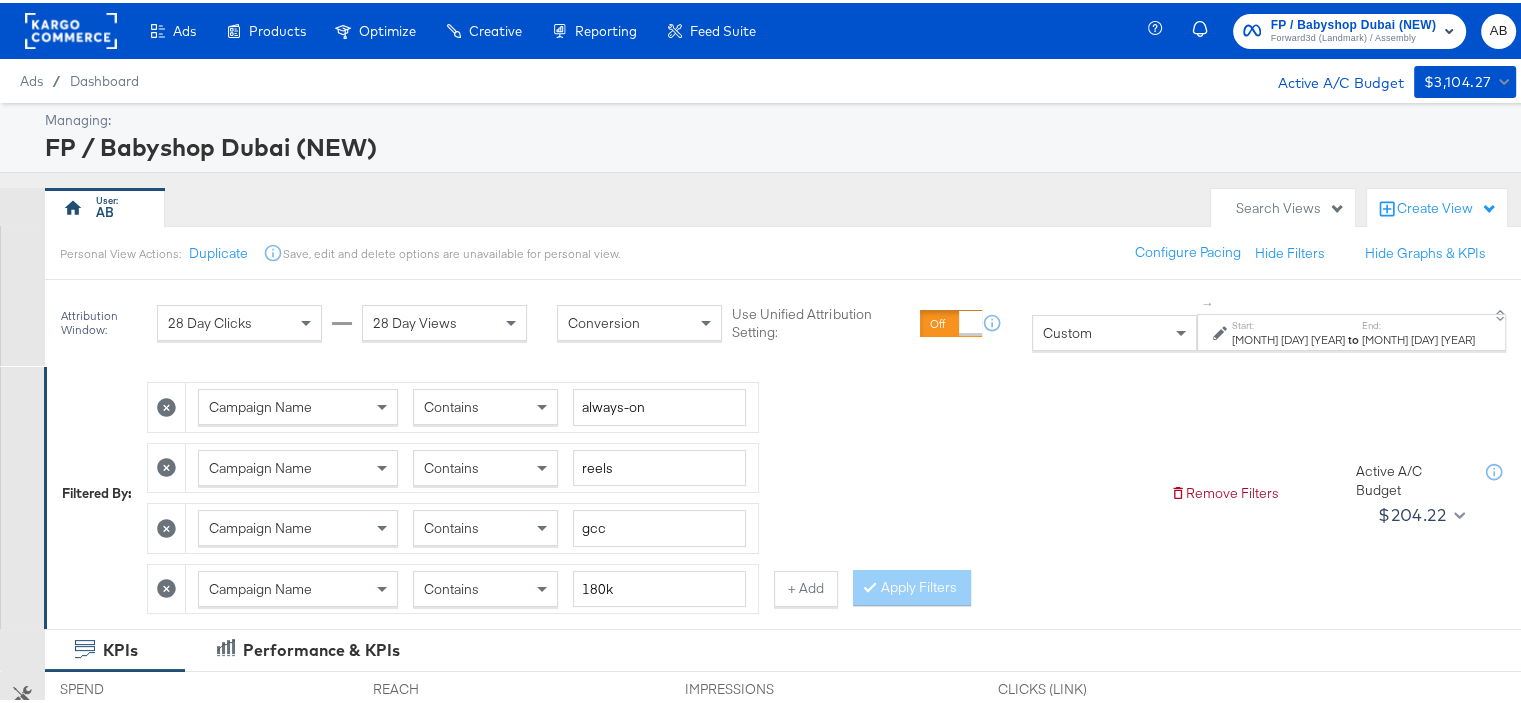 click on "[MONTH] [DAY] [YEAR]" at bounding box center (1418, 337) 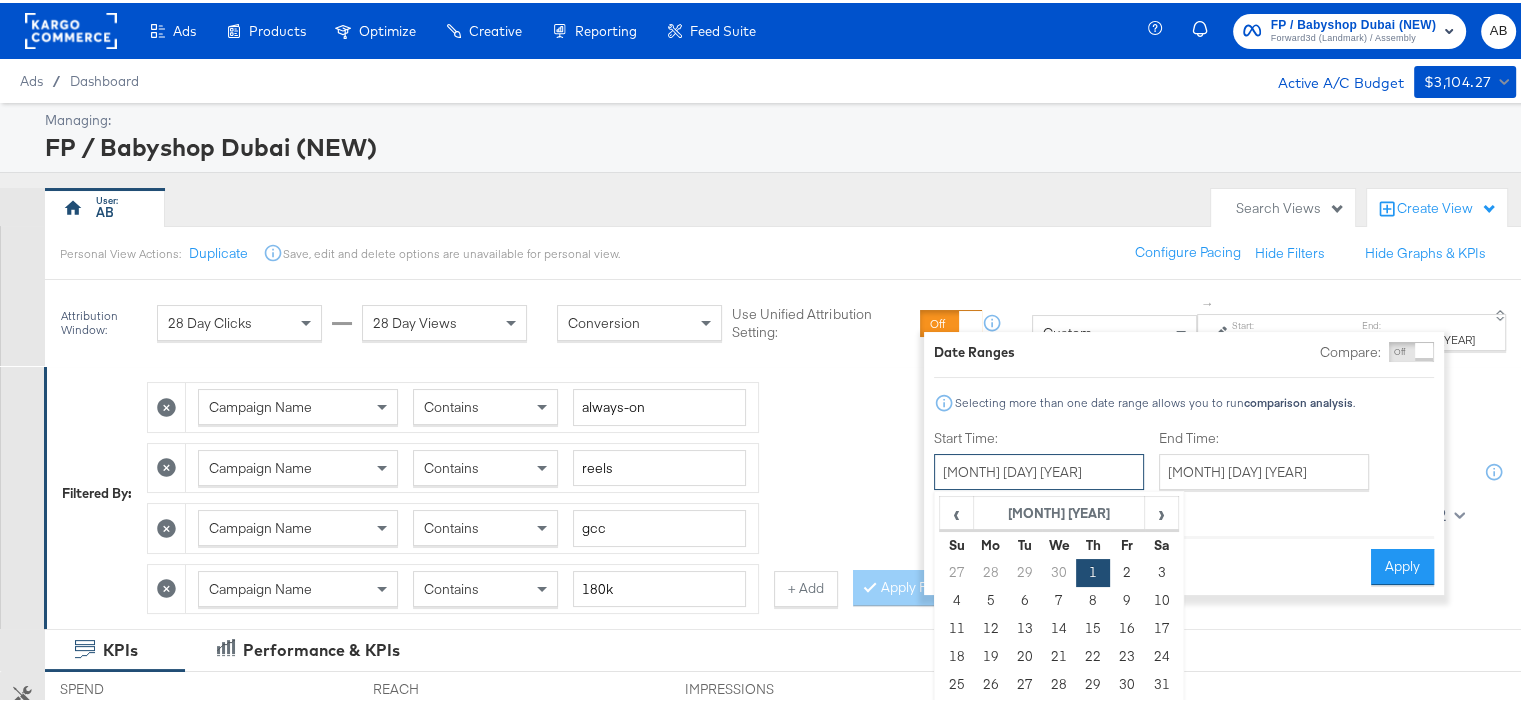 click on "[MONTH] [DAY] [YEAR]" at bounding box center (1039, 469) 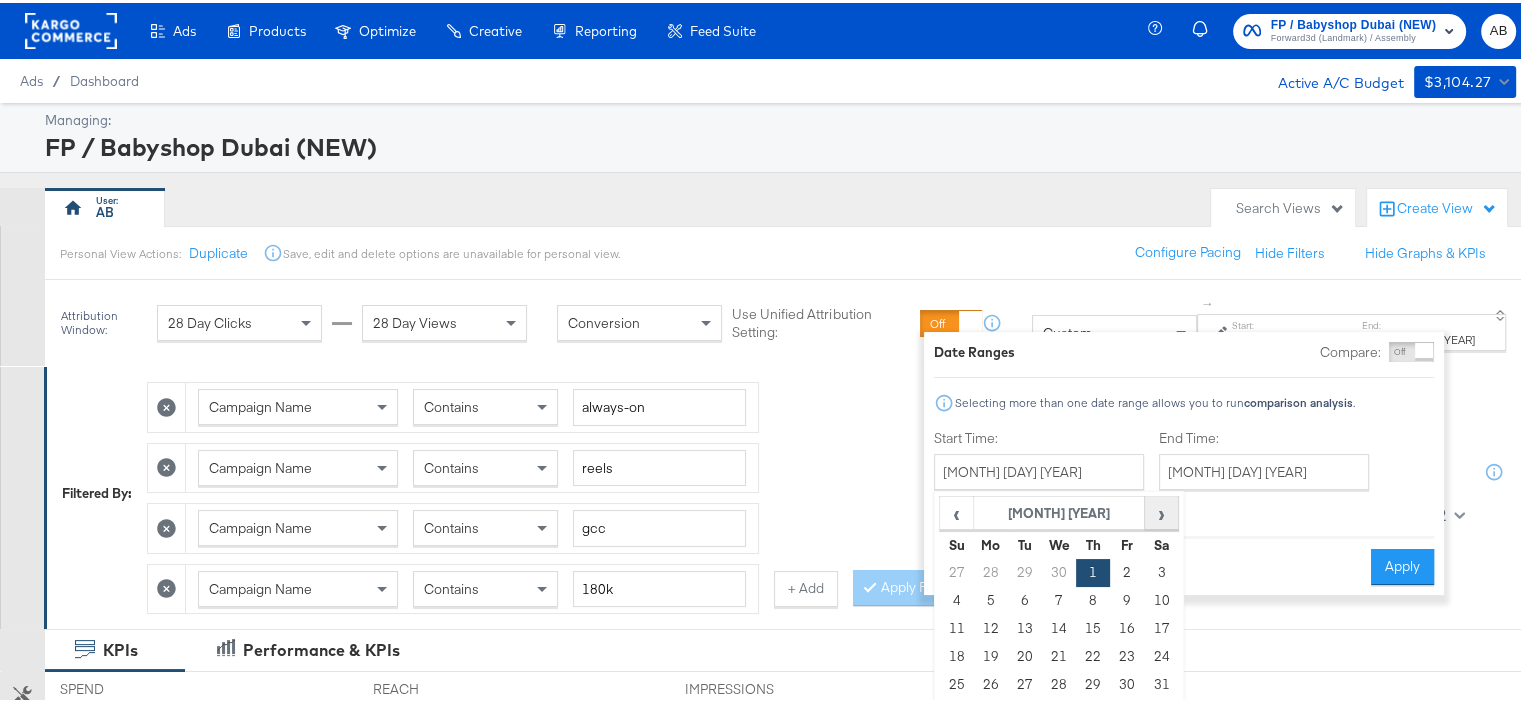 click on "›" at bounding box center [1160, 510] 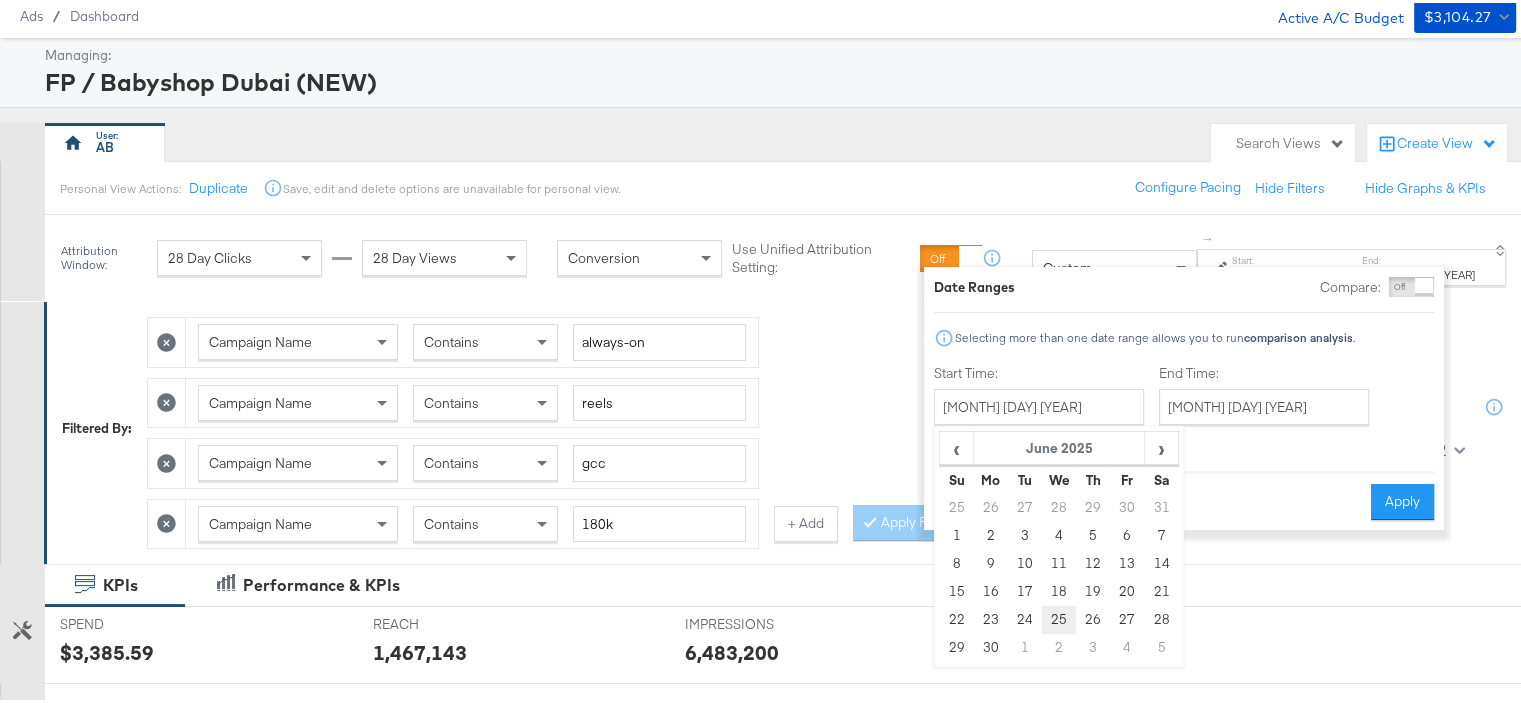 scroll, scrollTop: 100, scrollLeft: 0, axis: vertical 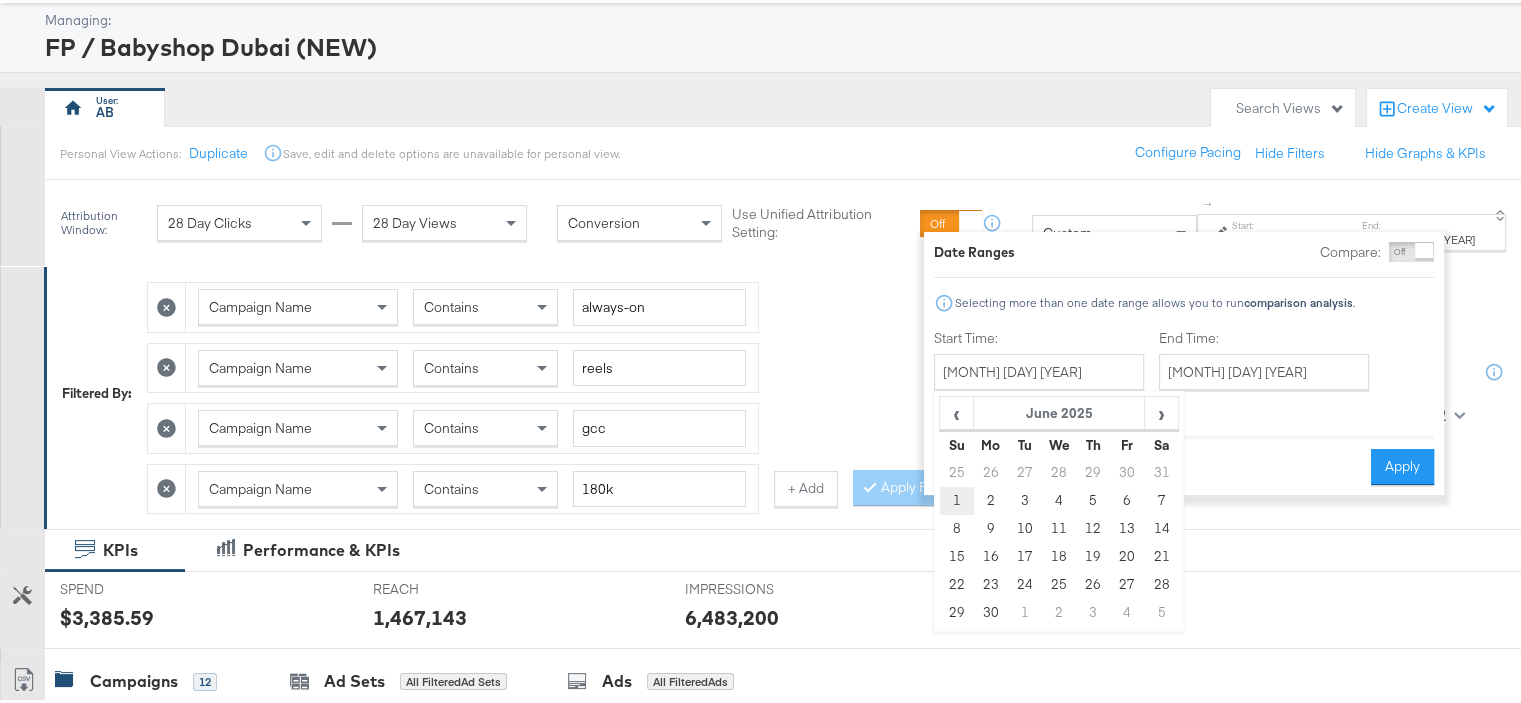 click on "1" at bounding box center [956, 498] 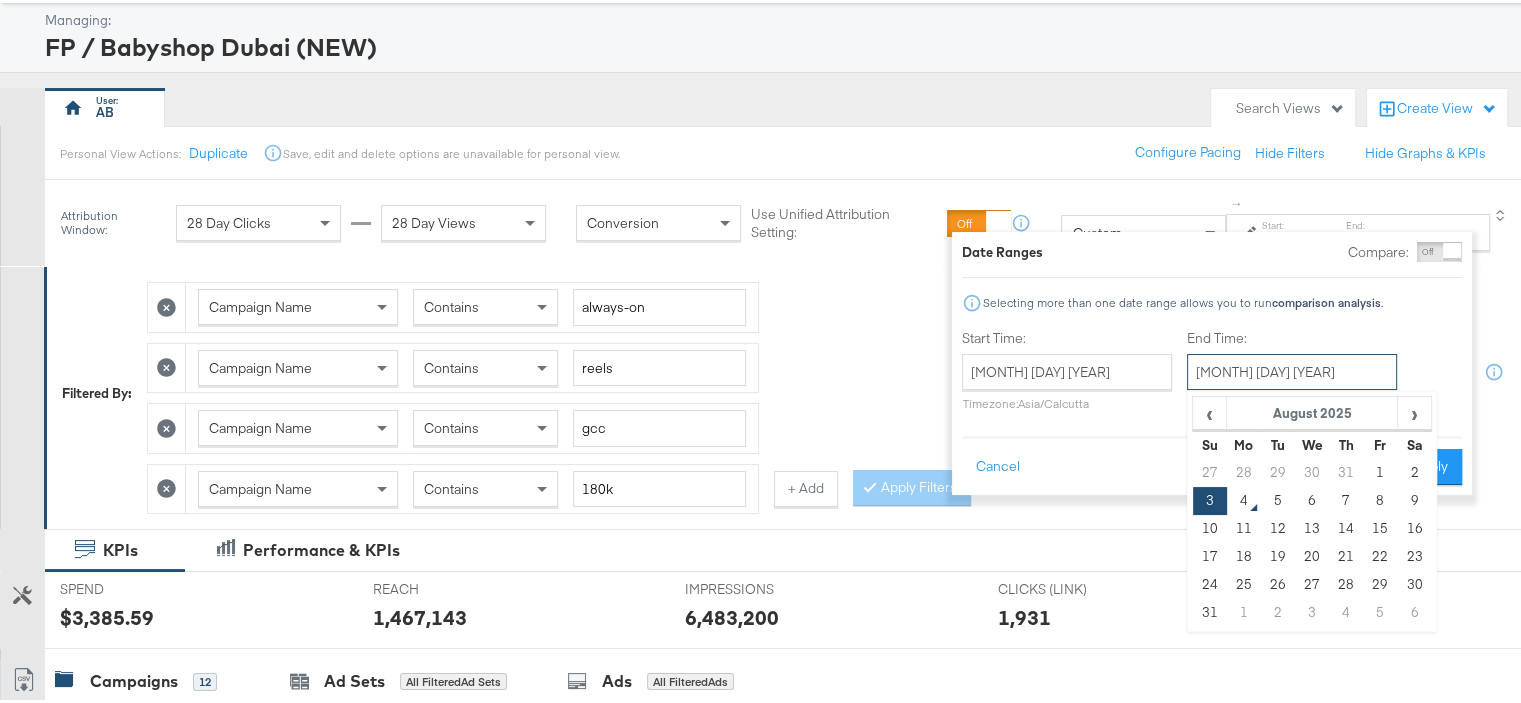 click on "[MONTH] [DAY] [YEAR]" at bounding box center [1292, 369] 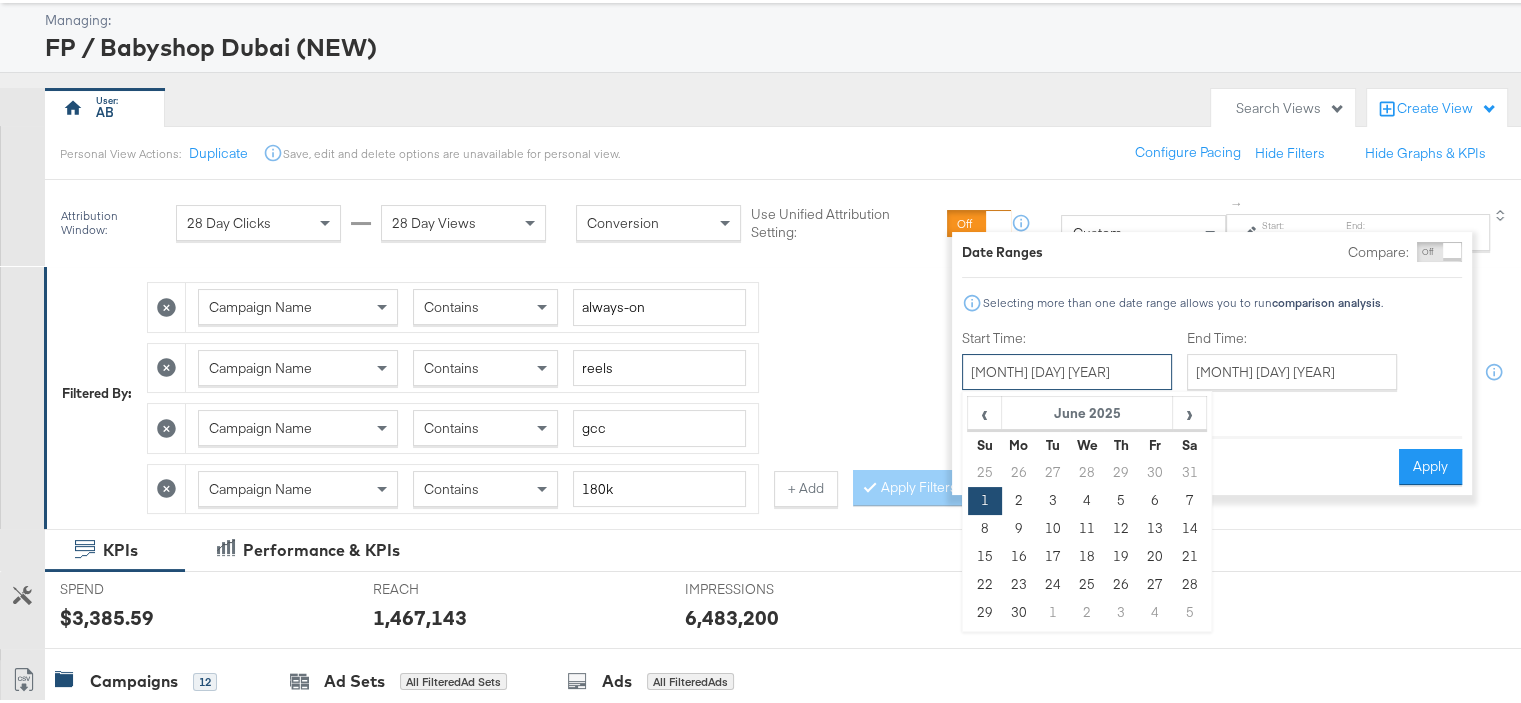 click on "[MONTH] [DAY] [YEAR]" at bounding box center (1067, 369) 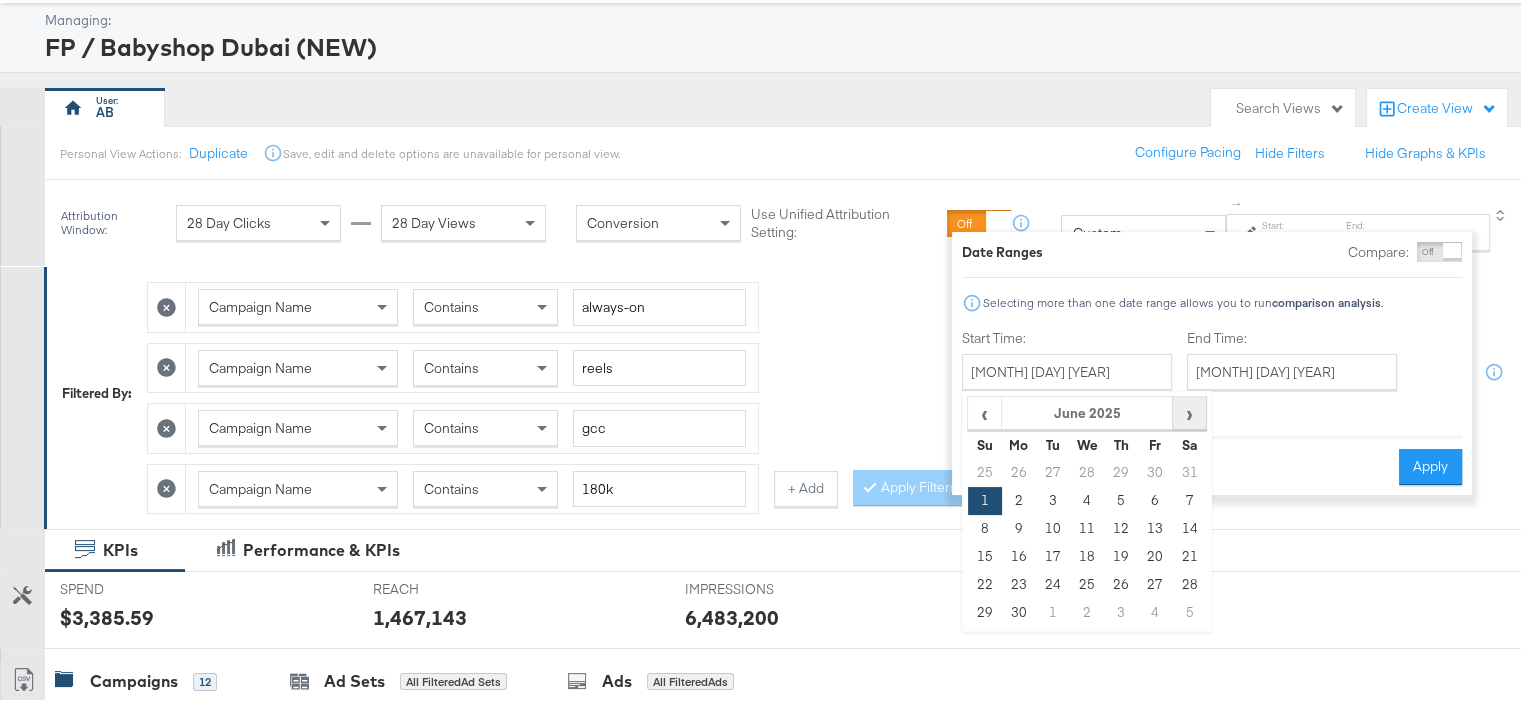 click on "›" at bounding box center (1189, 410) 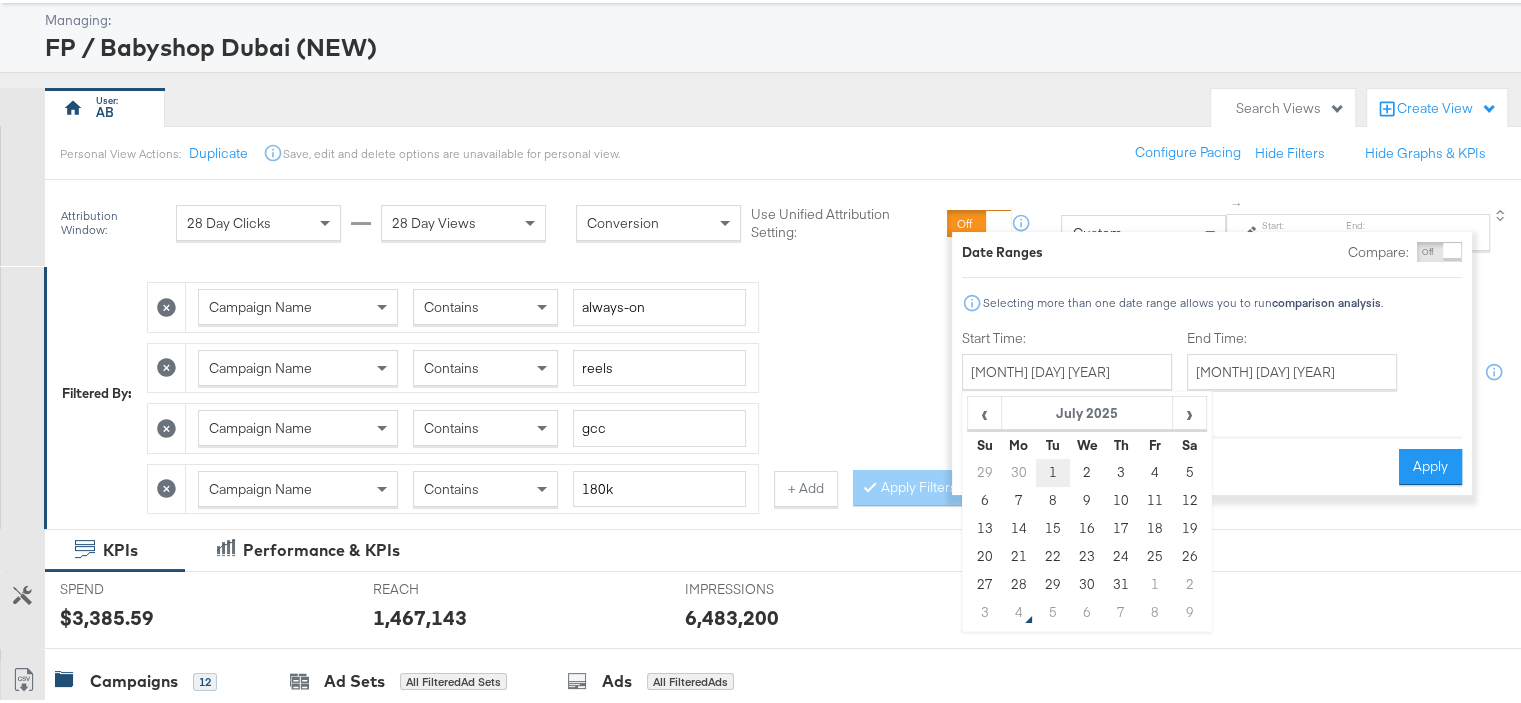 click on "1" at bounding box center [1053, 470] 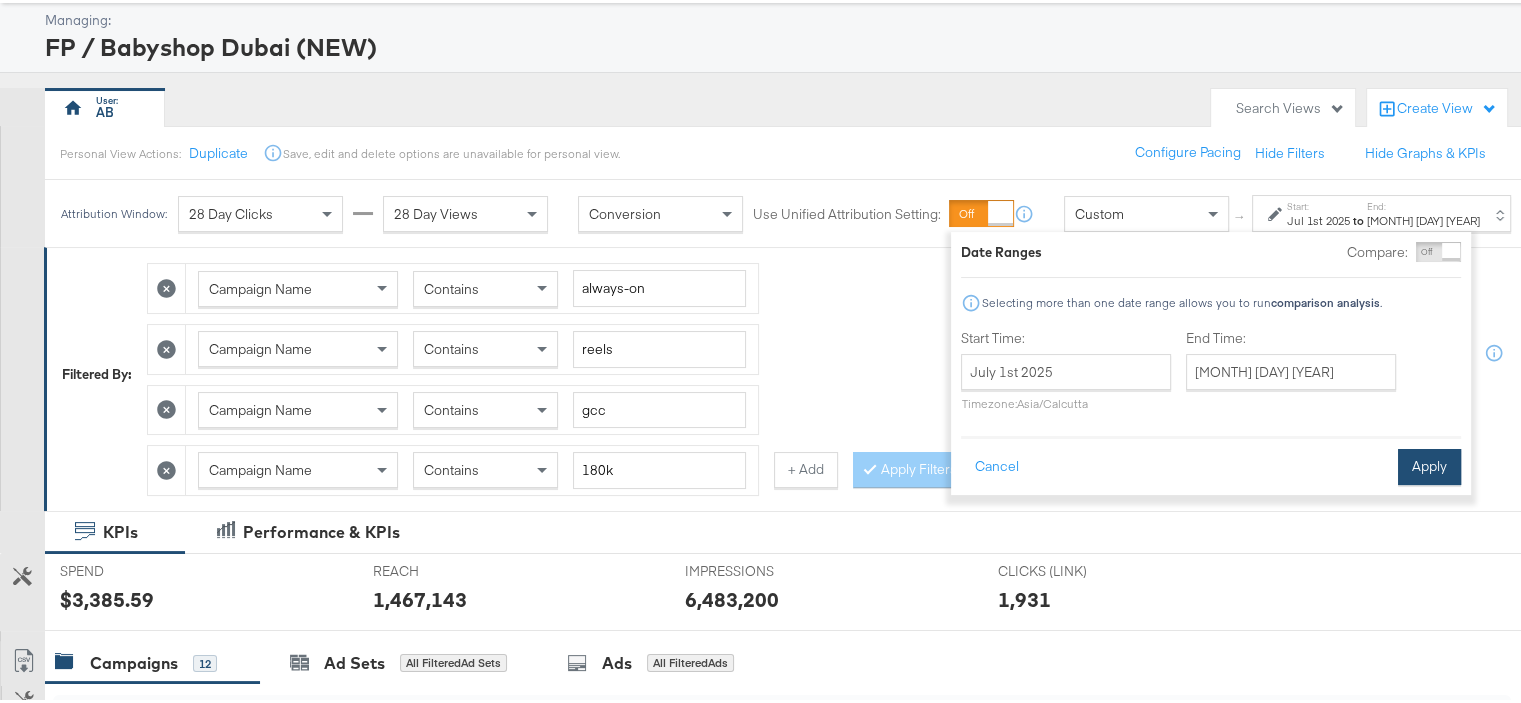 click on "Apply" at bounding box center (1429, 464) 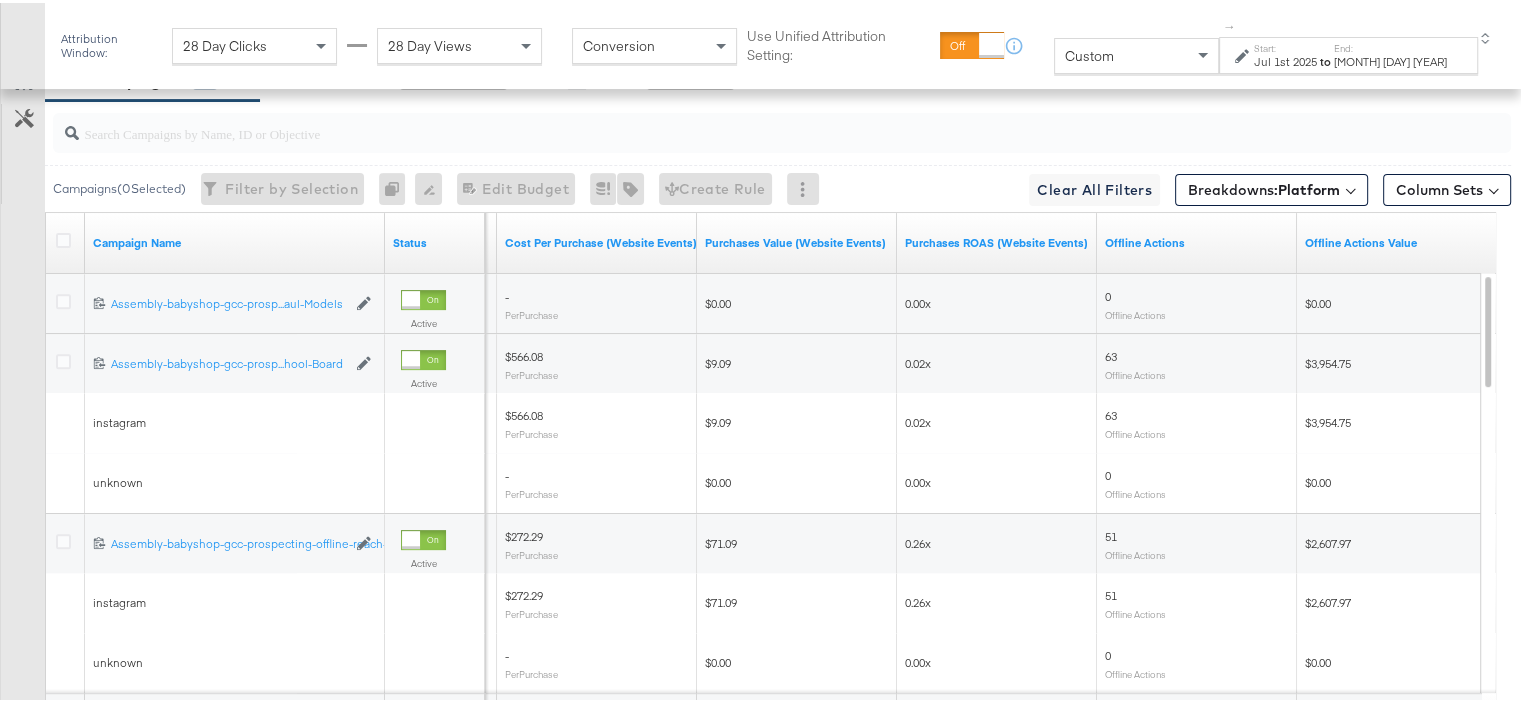 scroll, scrollTop: 700, scrollLeft: 0, axis: vertical 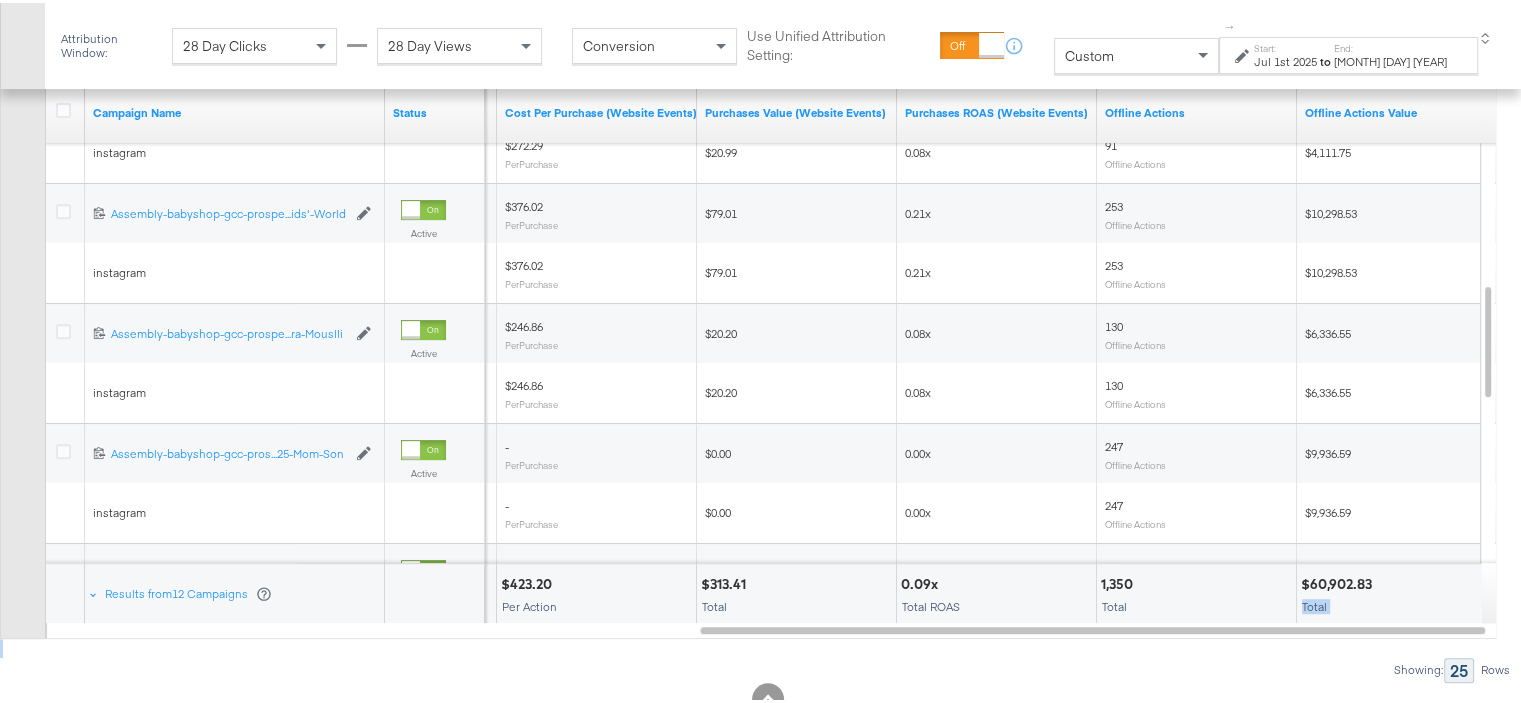 drag, startPoint x: 1394, startPoint y: 679, endPoint x: 1369, endPoint y: 651, distance: 37.536648 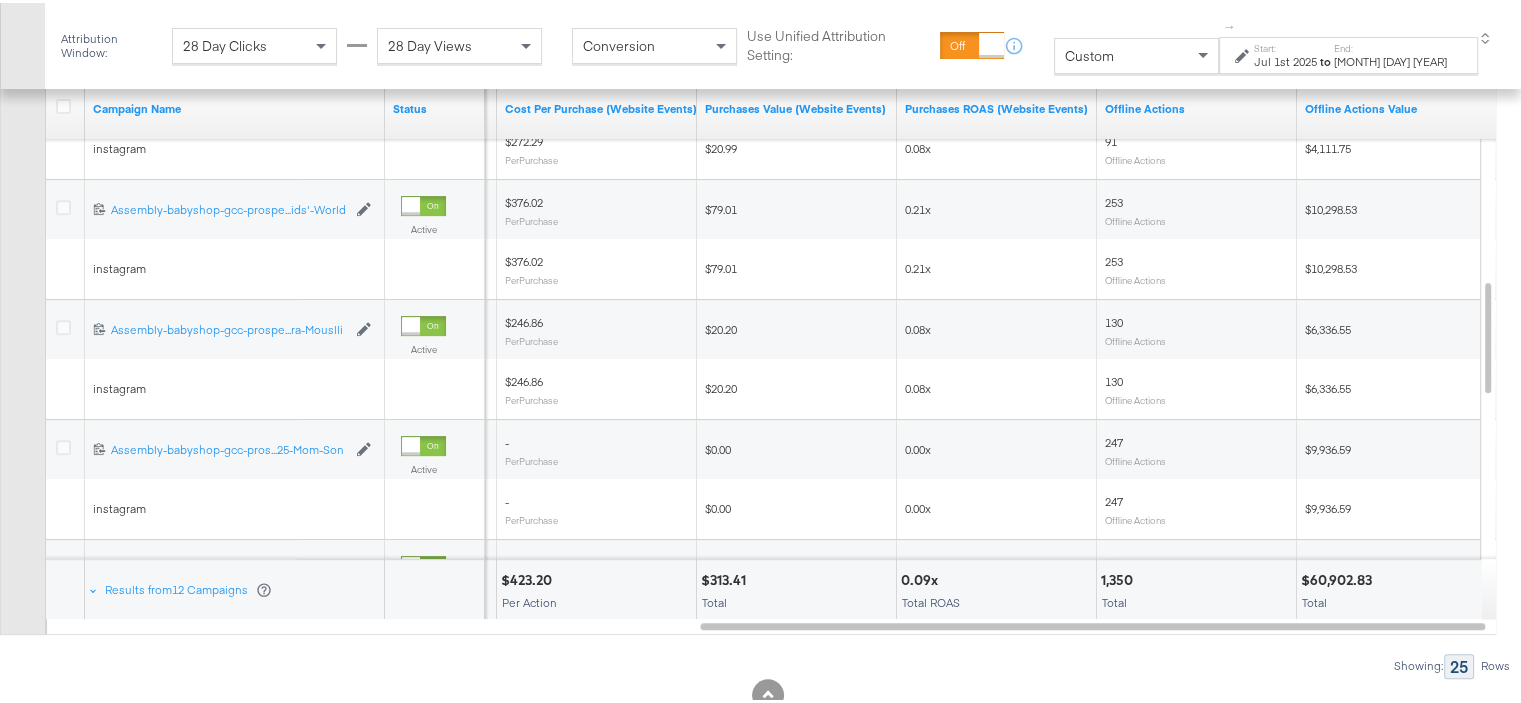 click on "$60,902.83 Total" at bounding box center (1396, 587) 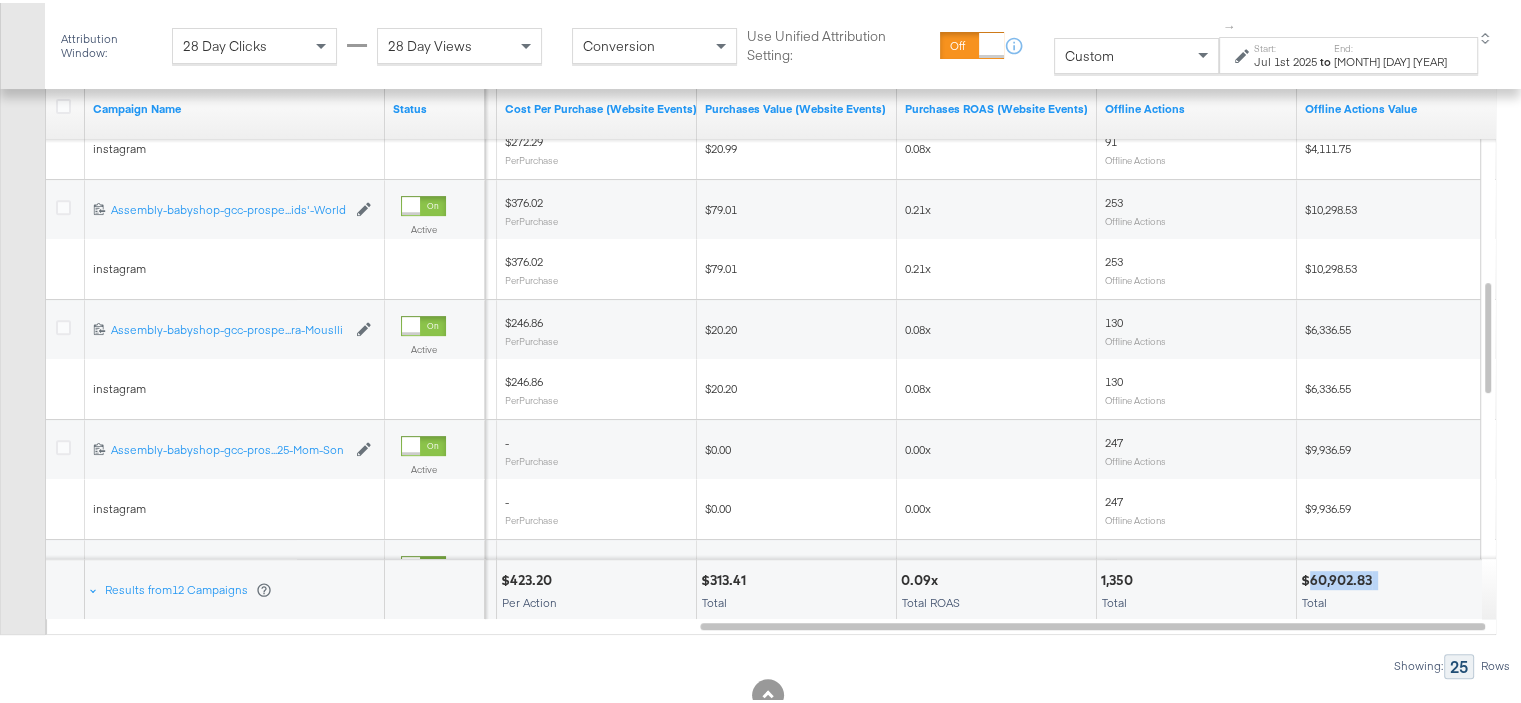 drag, startPoint x: 1380, startPoint y: 573, endPoint x: 1312, endPoint y: 571, distance: 68.0294 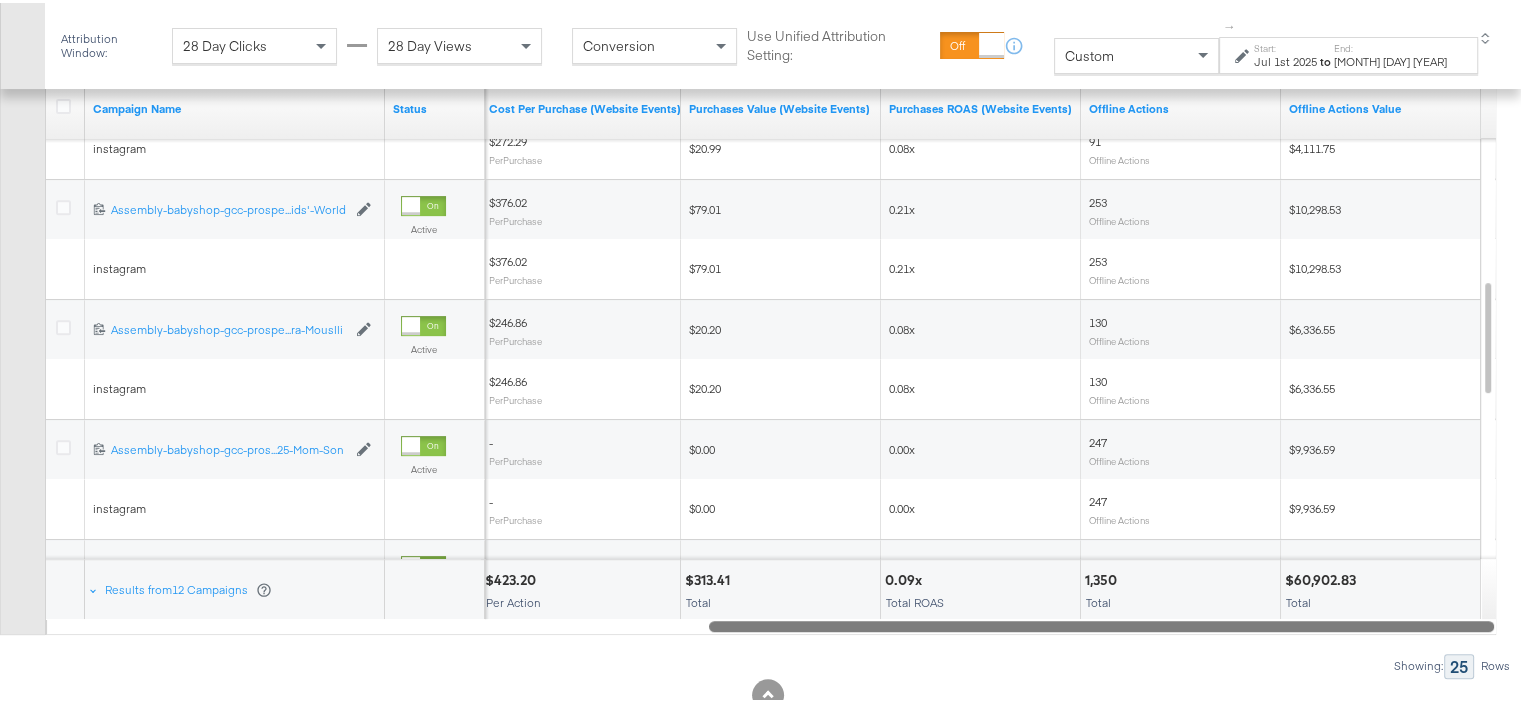 drag, startPoint x: 798, startPoint y: 620, endPoint x: 1106, endPoint y: 595, distance: 309.01294 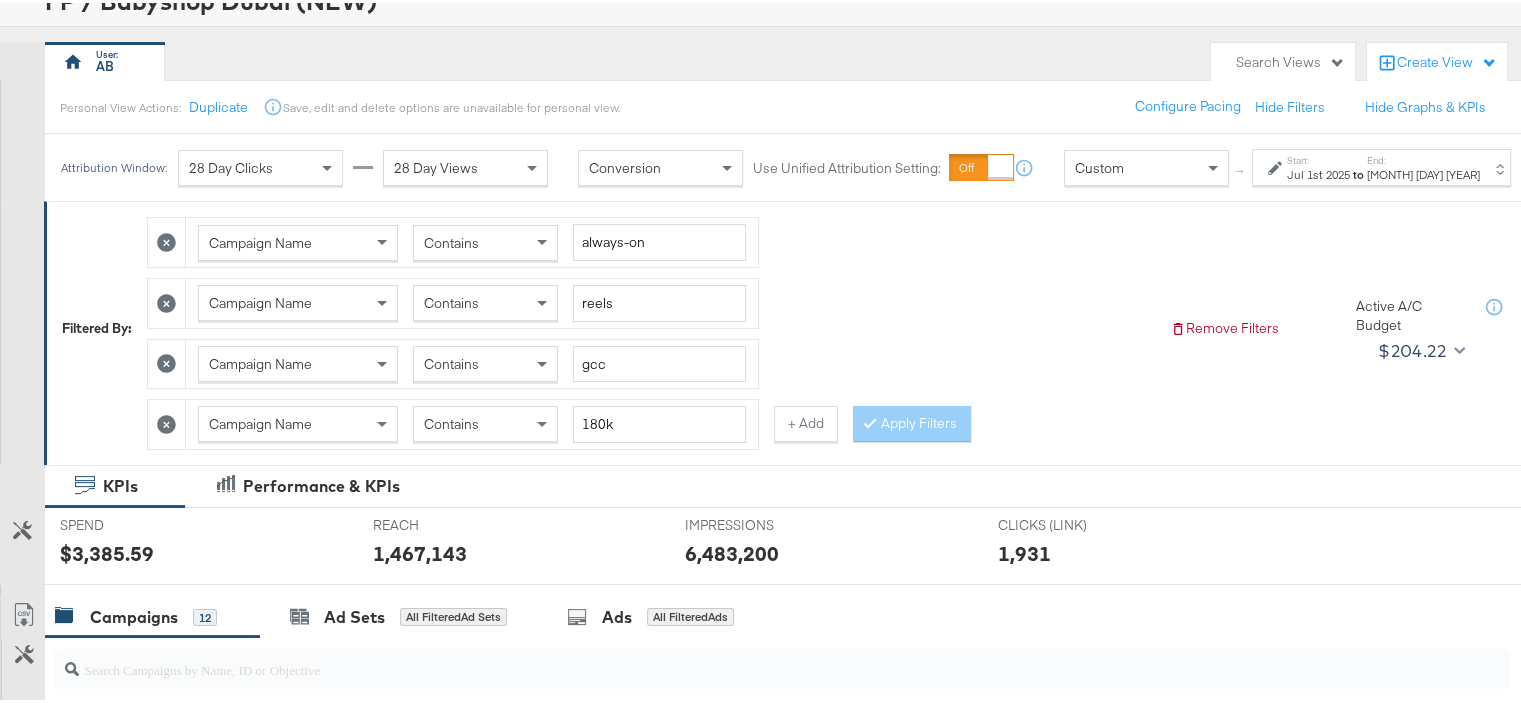 scroll, scrollTop: 116, scrollLeft: 0, axis: vertical 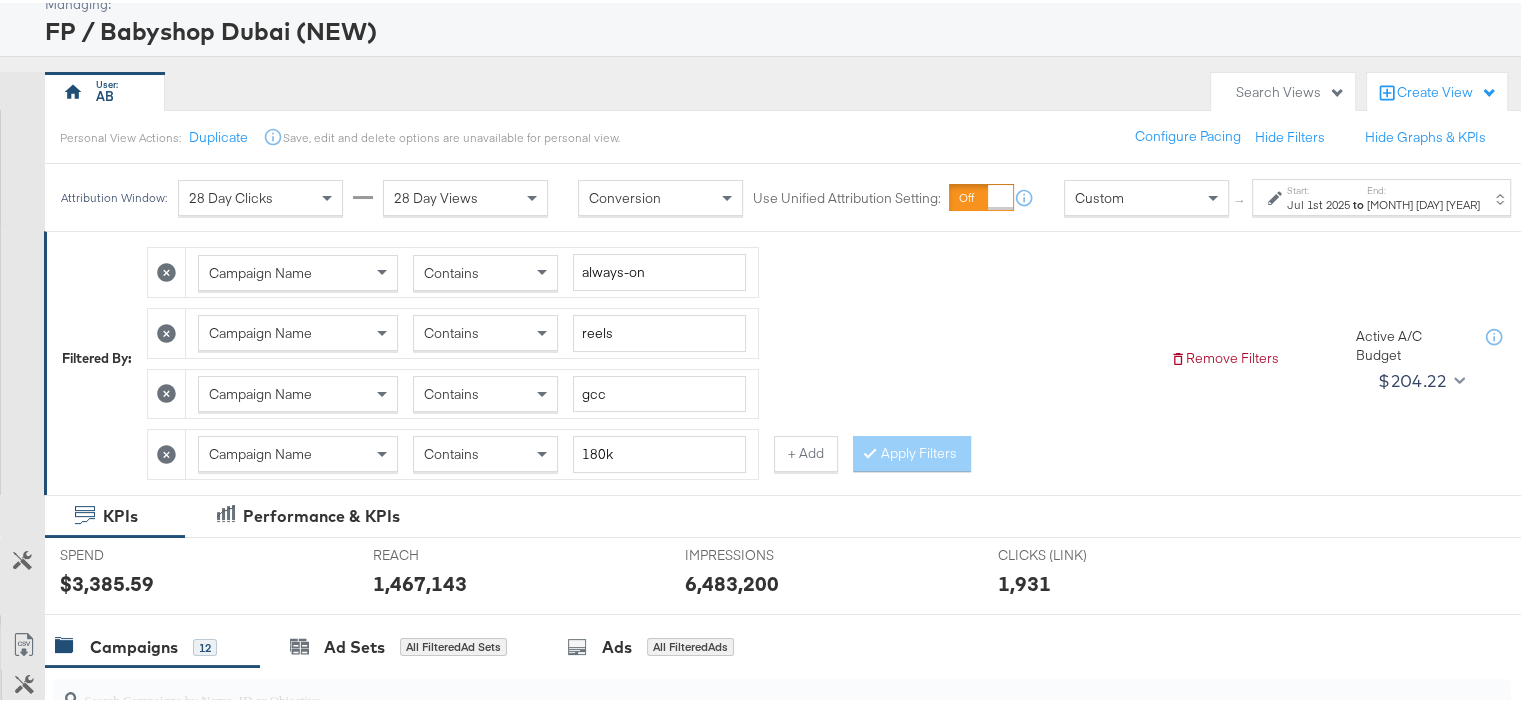 click on "28 Day Clicks" at bounding box center [231, 195] 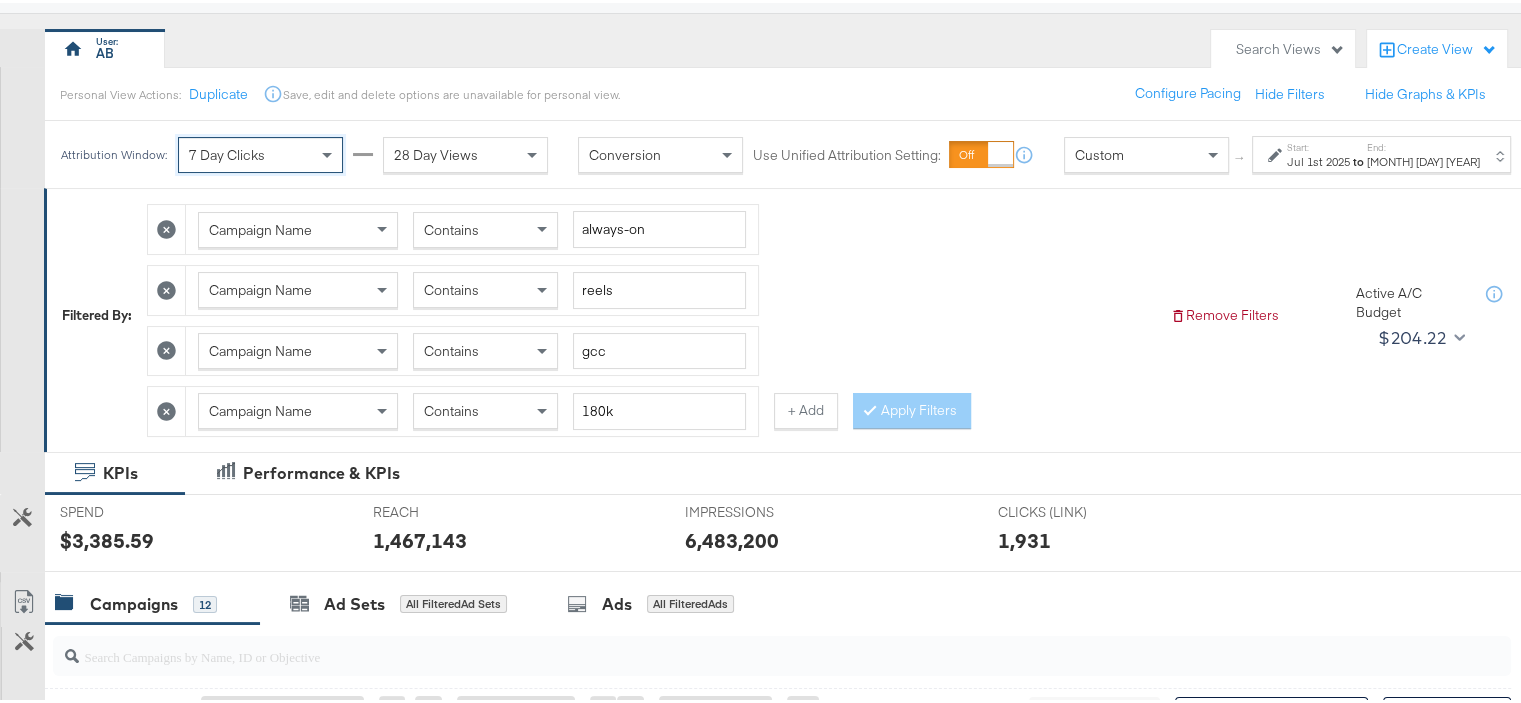 scroll, scrollTop: 0, scrollLeft: 0, axis: both 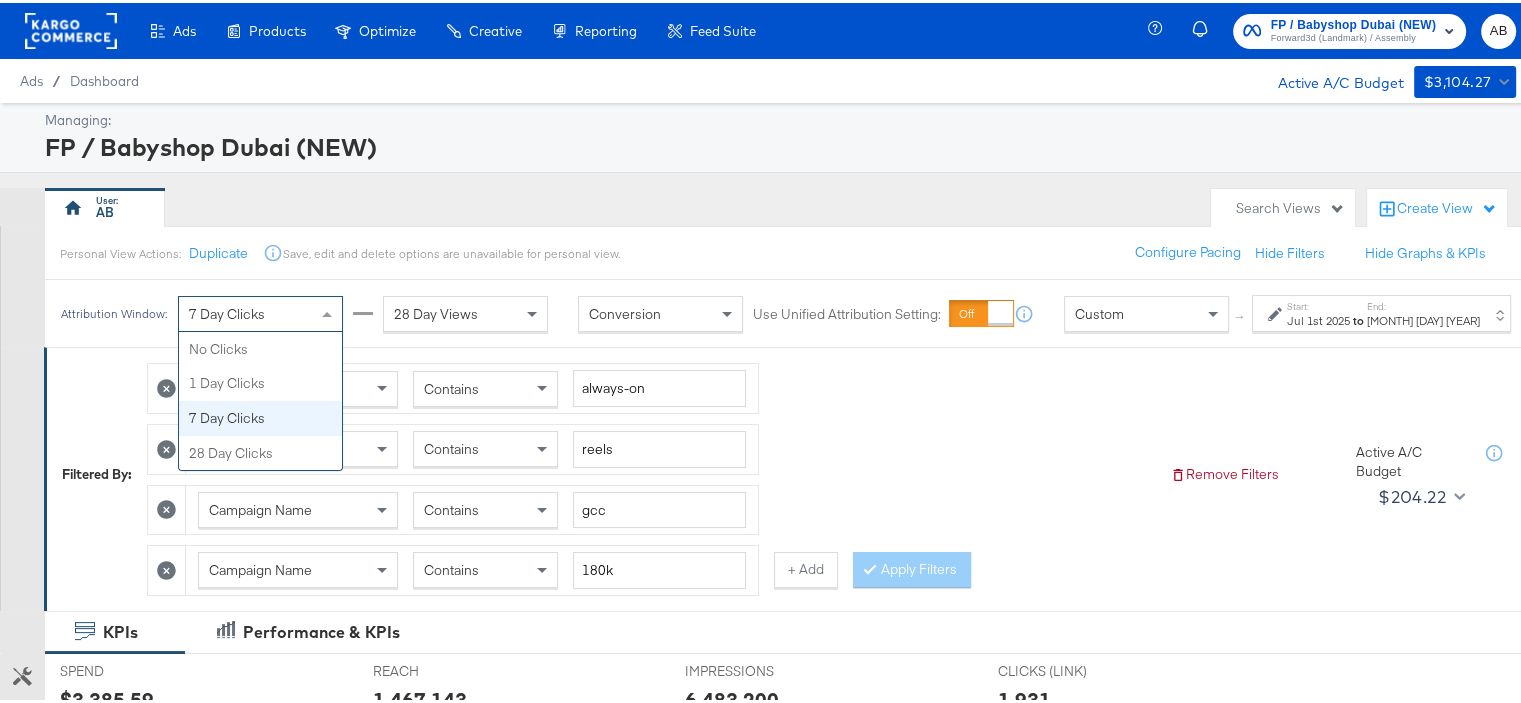 click on "7 Day Clicks" at bounding box center [260, 311] 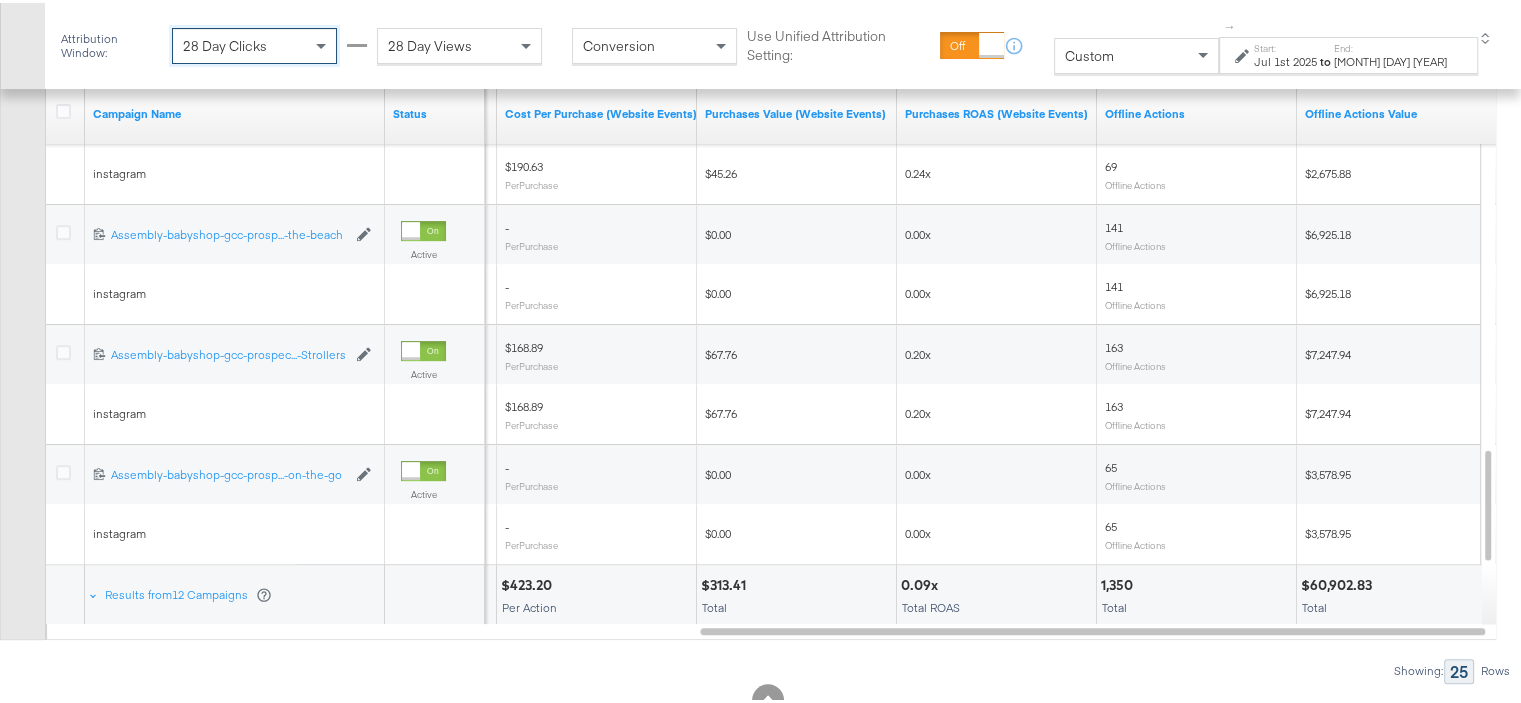 scroll, scrollTop: 871, scrollLeft: 0, axis: vertical 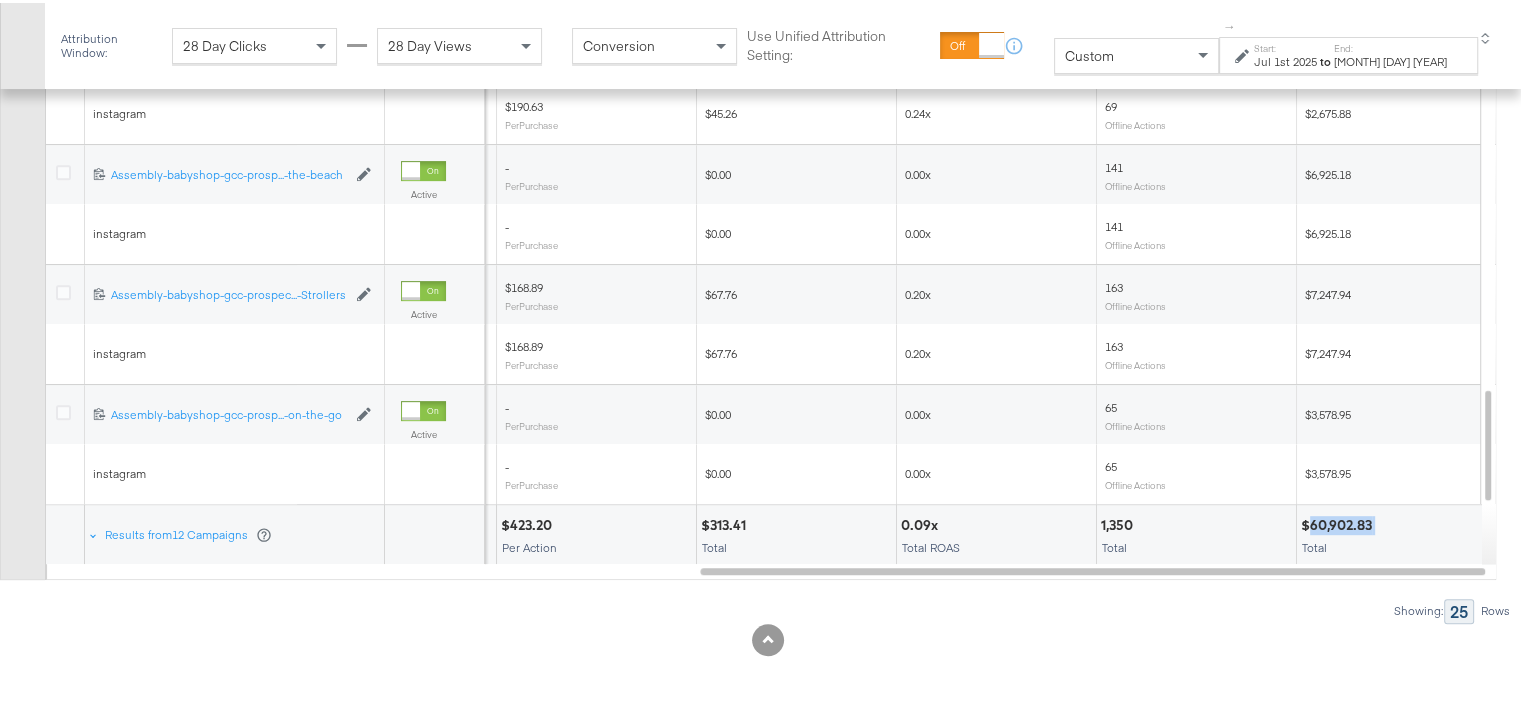 drag, startPoint x: 1376, startPoint y: 516, endPoint x: 1310, endPoint y: 518, distance: 66.0303 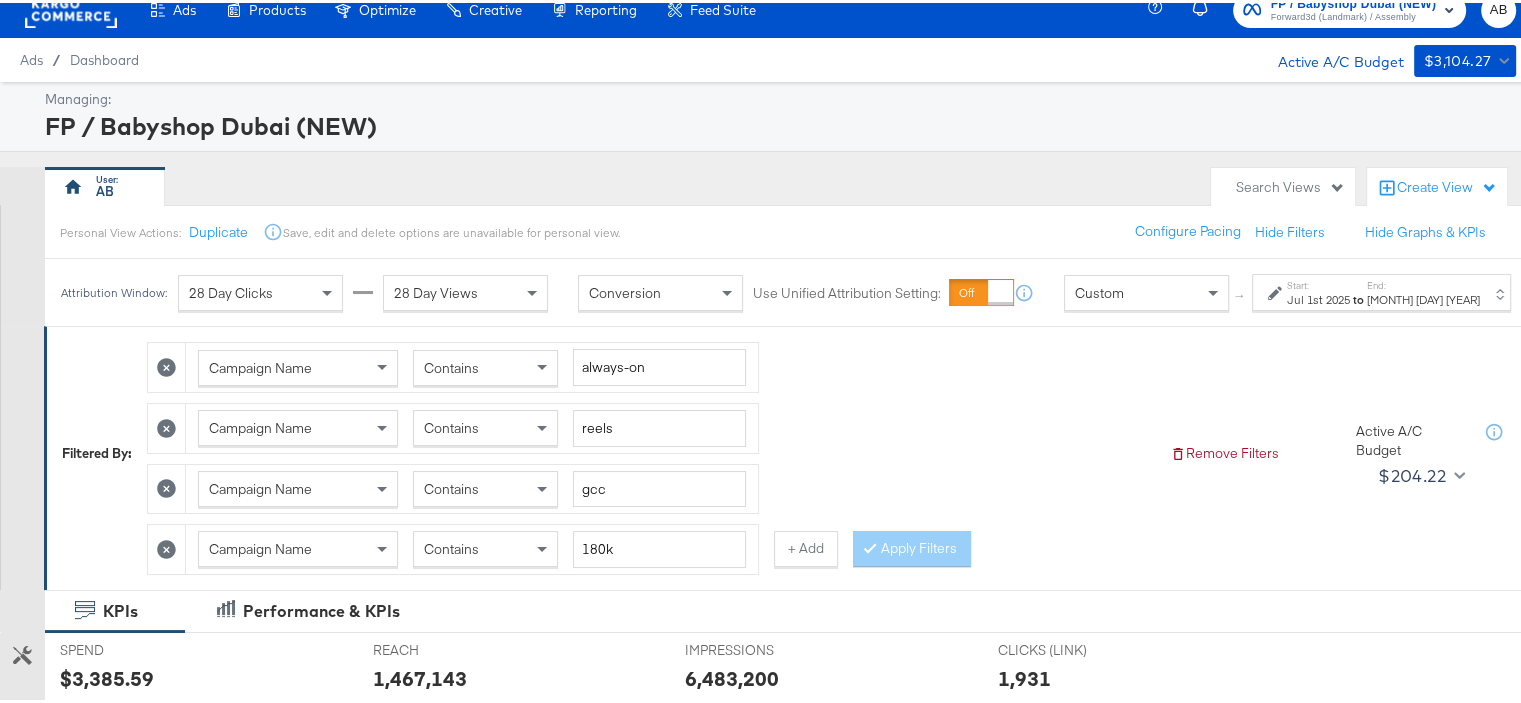 scroll, scrollTop: 0, scrollLeft: 0, axis: both 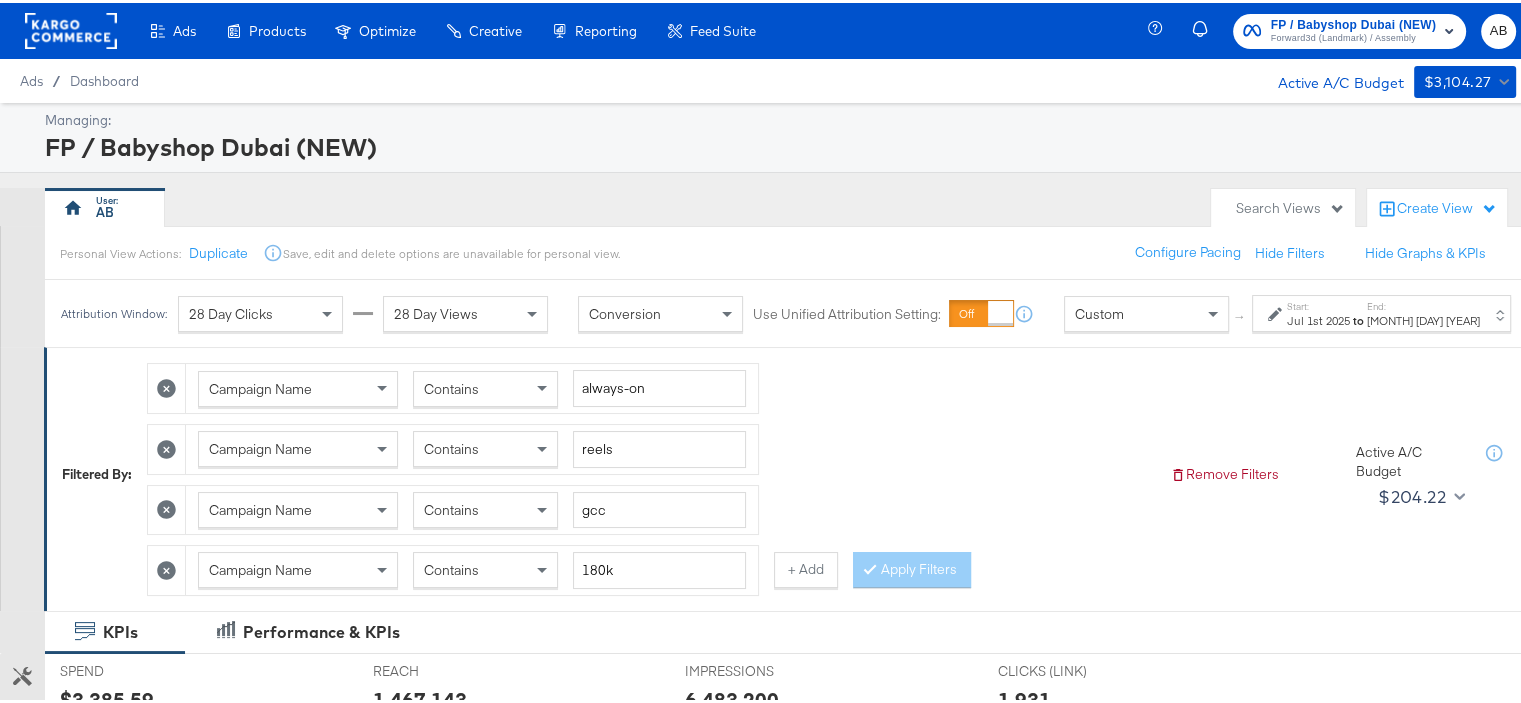 click on "28 Day Clicks" at bounding box center (231, 311) 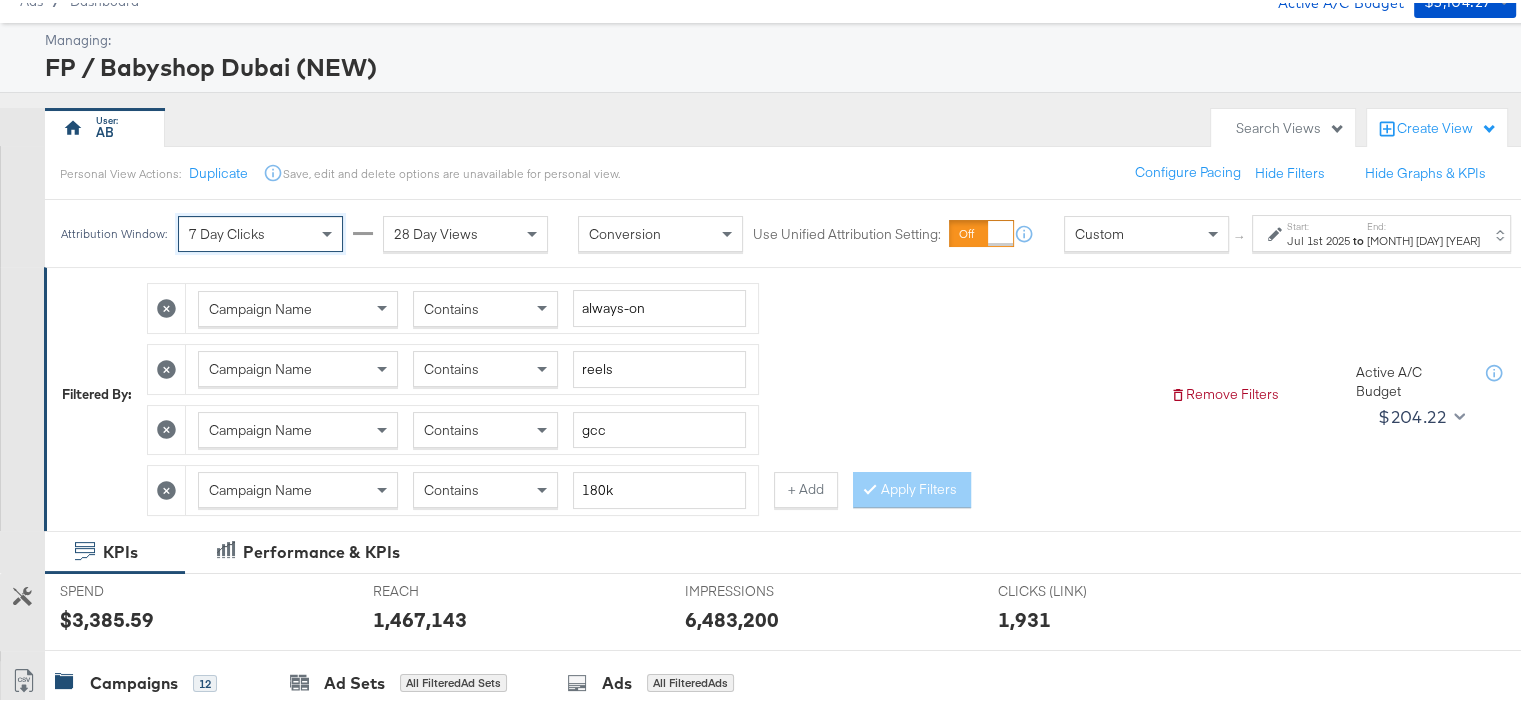 scroll, scrollTop: 0, scrollLeft: 0, axis: both 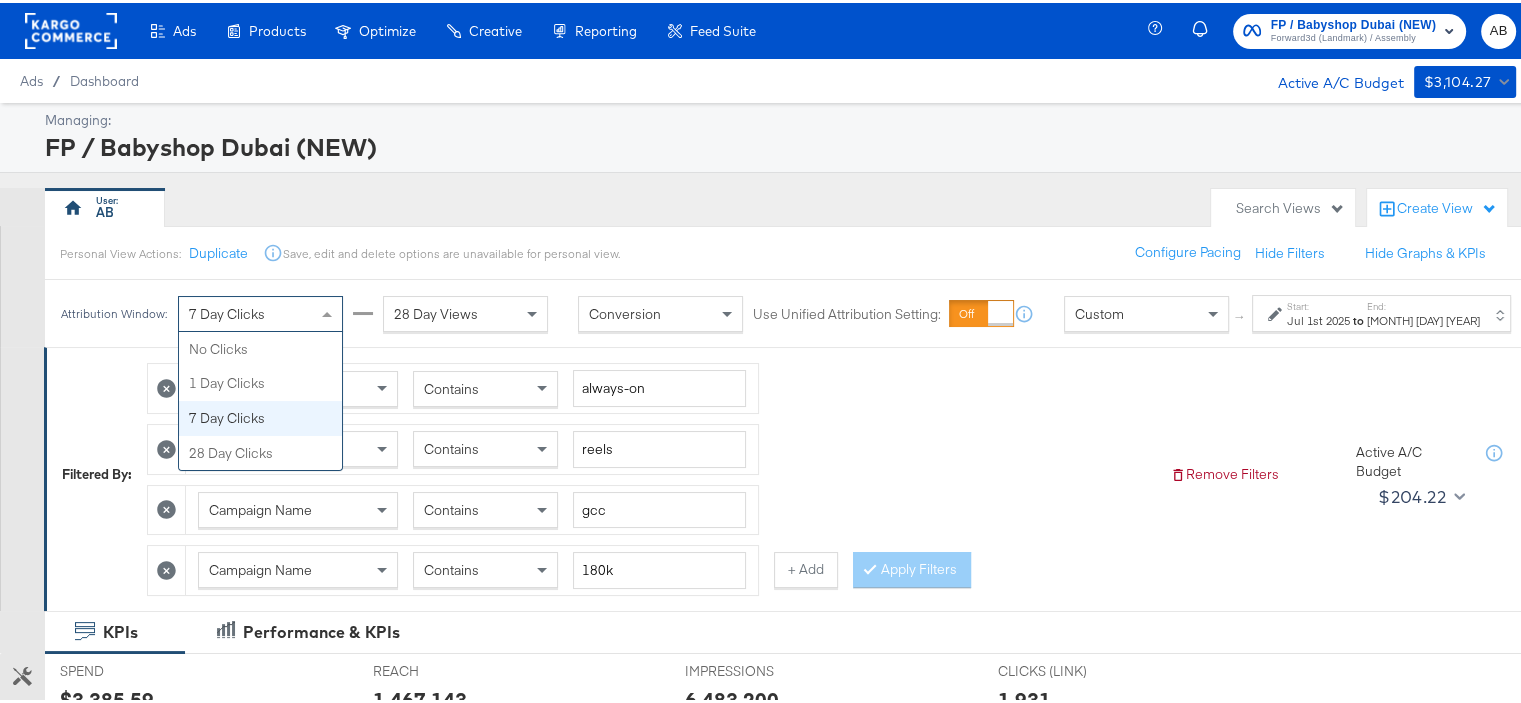 click on "7 Day Clicks" at bounding box center (260, 311) 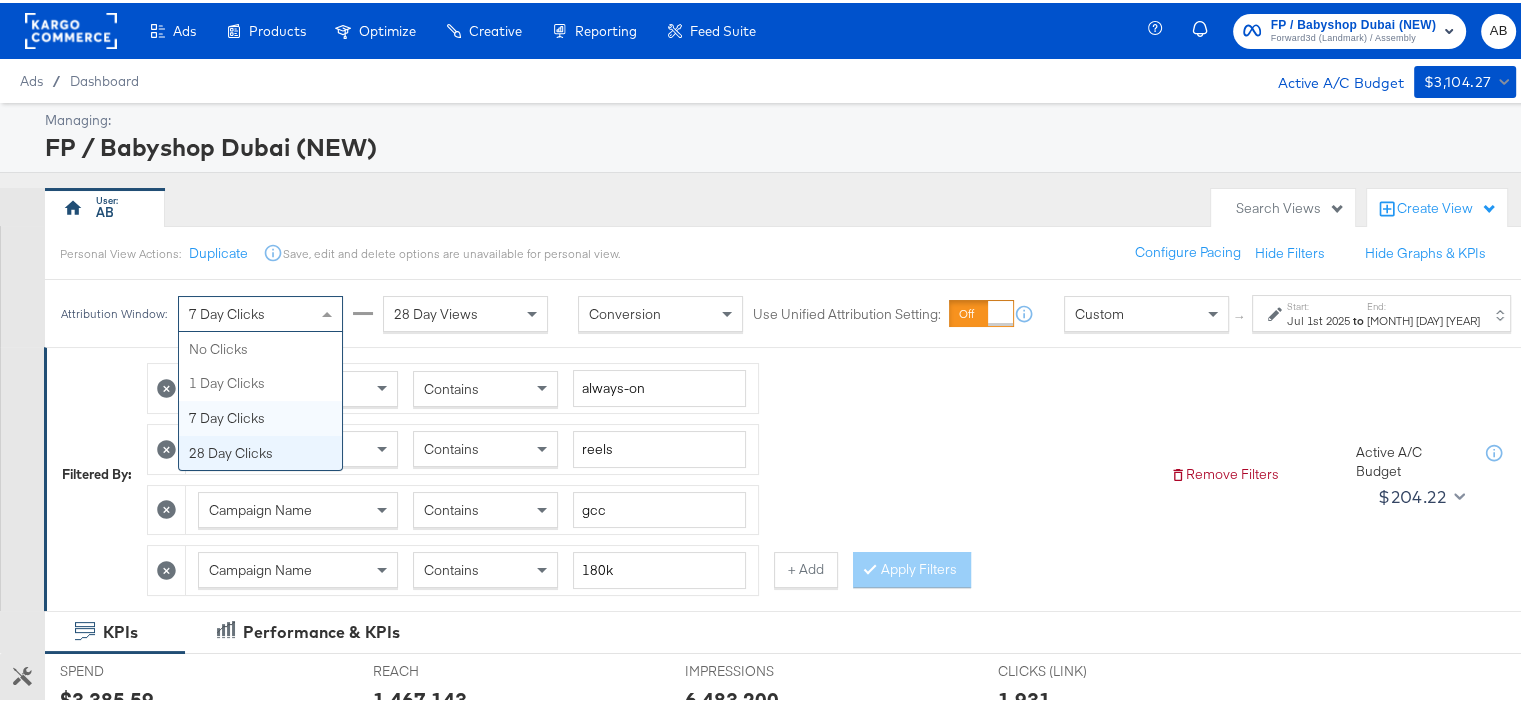 drag, startPoint x: 224, startPoint y: 447, endPoint x: 302, endPoint y: 435, distance: 78.91768 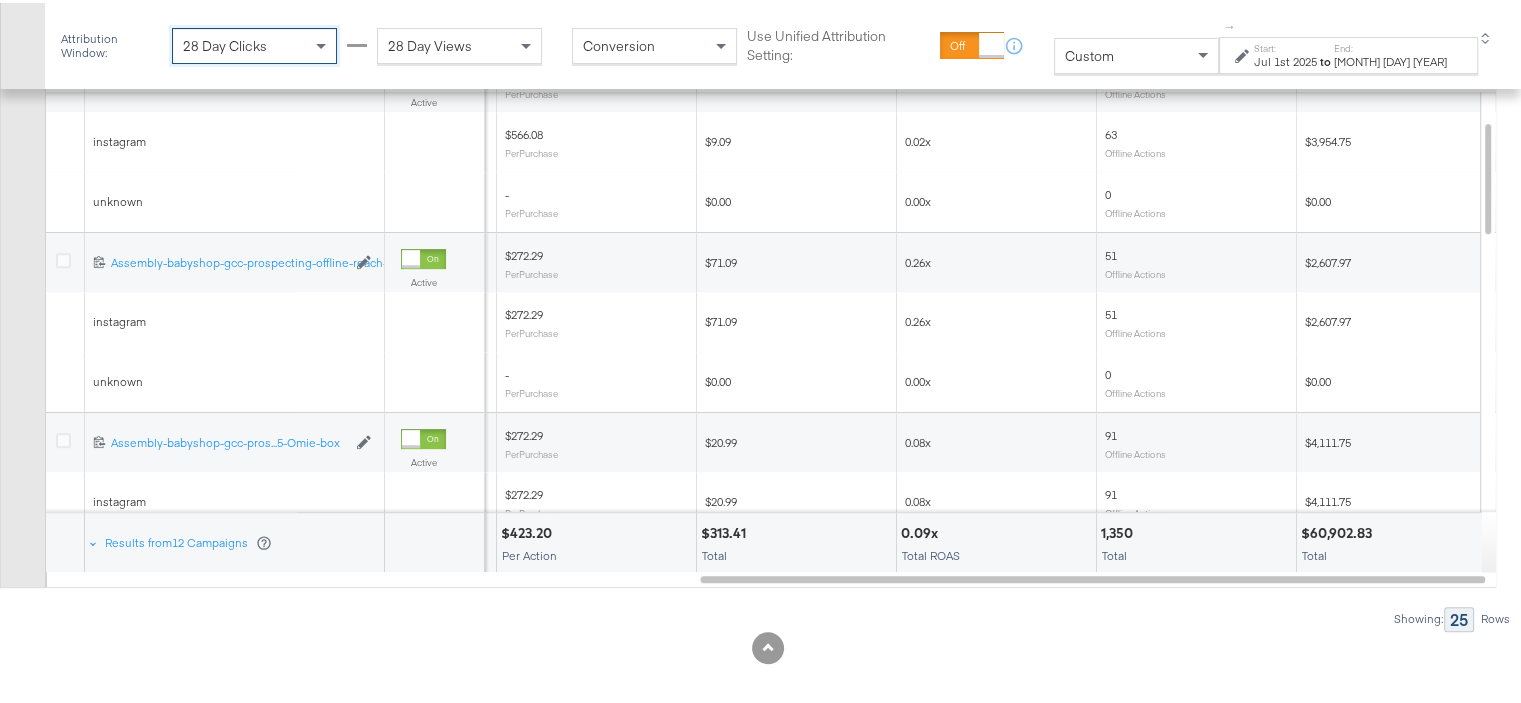 scroll, scrollTop: 871, scrollLeft: 0, axis: vertical 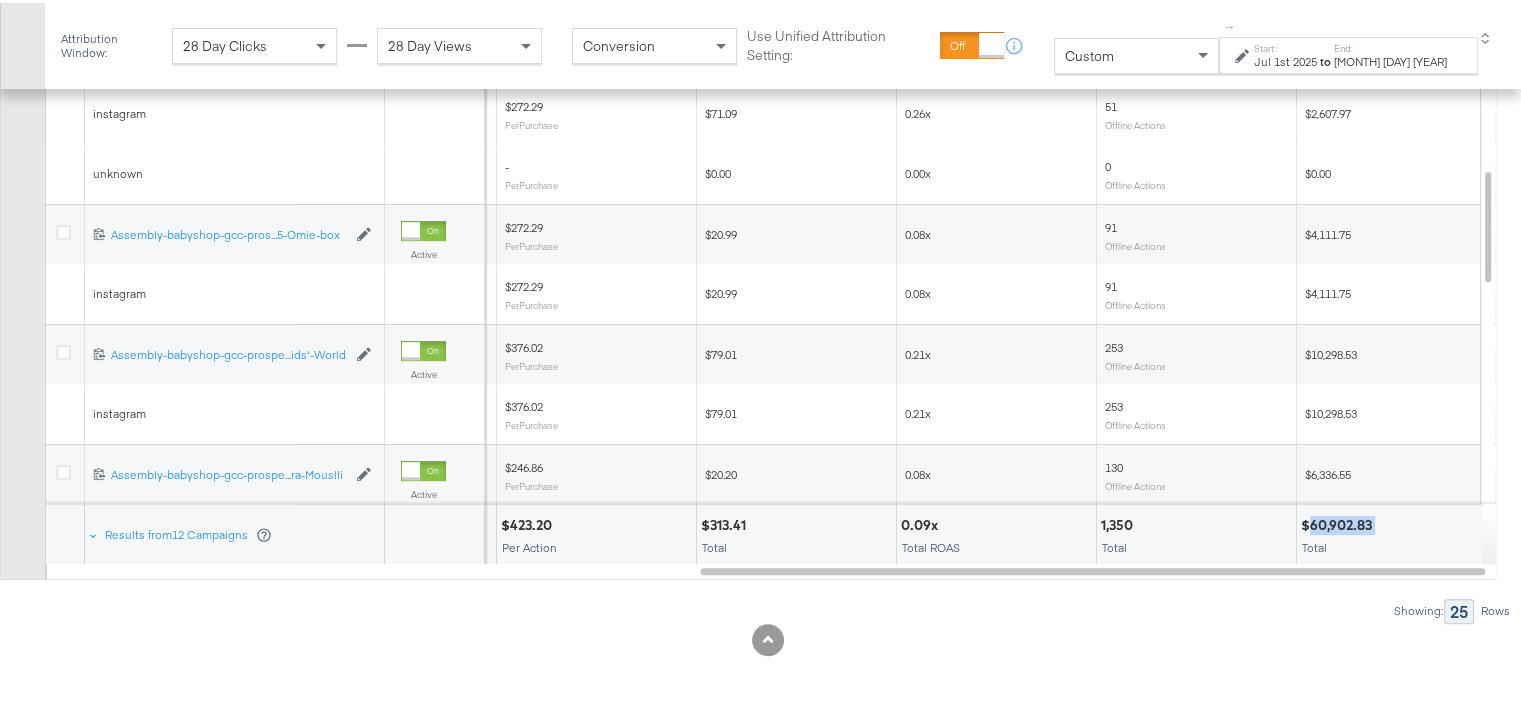 drag, startPoint x: 1377, startPoint y: 522, endPoint x: 1310, endPoint y: 514, distance: 67.47592 